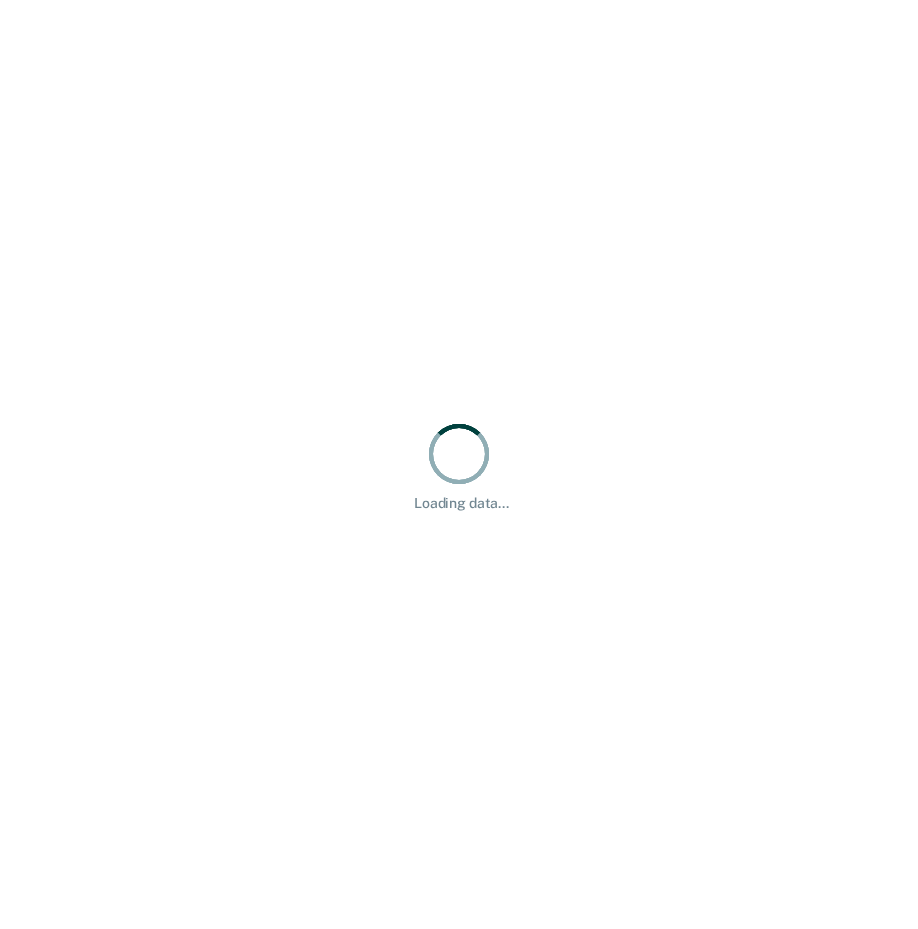 scroll, scrollTop: 0, scrollLeft: 0, axis: both 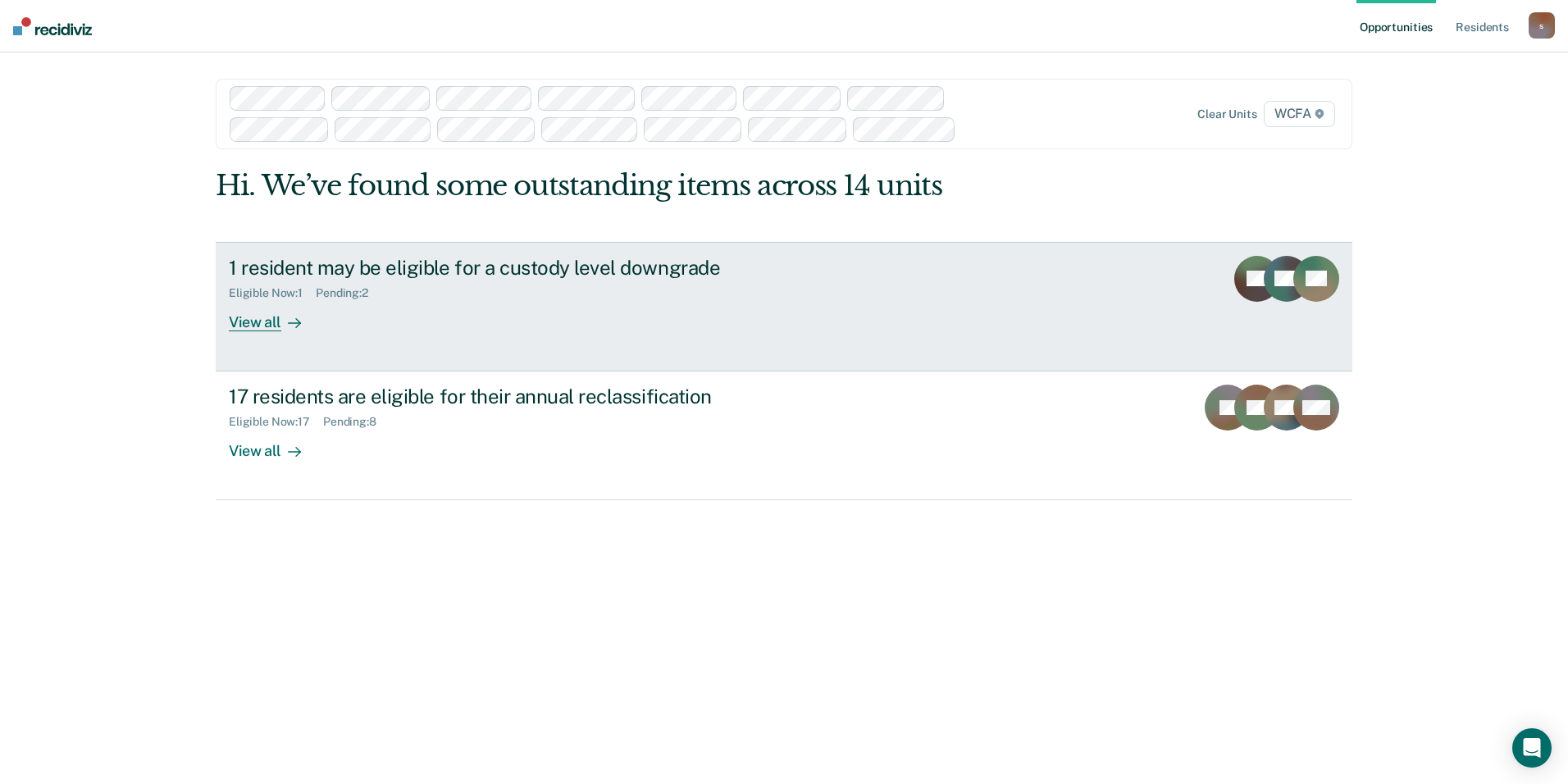 click on "View all" at bounding box center [275, 315] 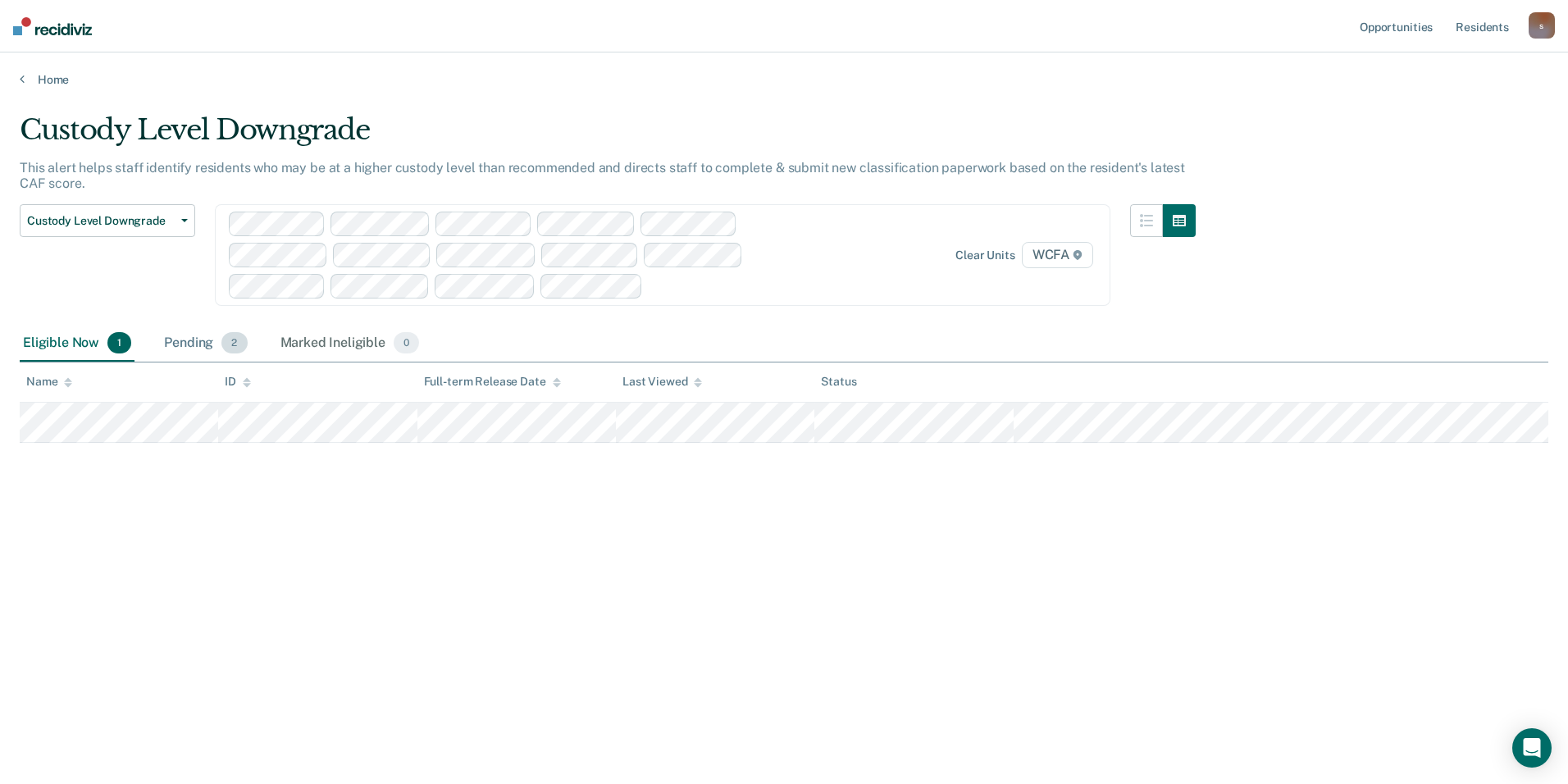 click on "Pending 2" at bounding box center (205, 344) 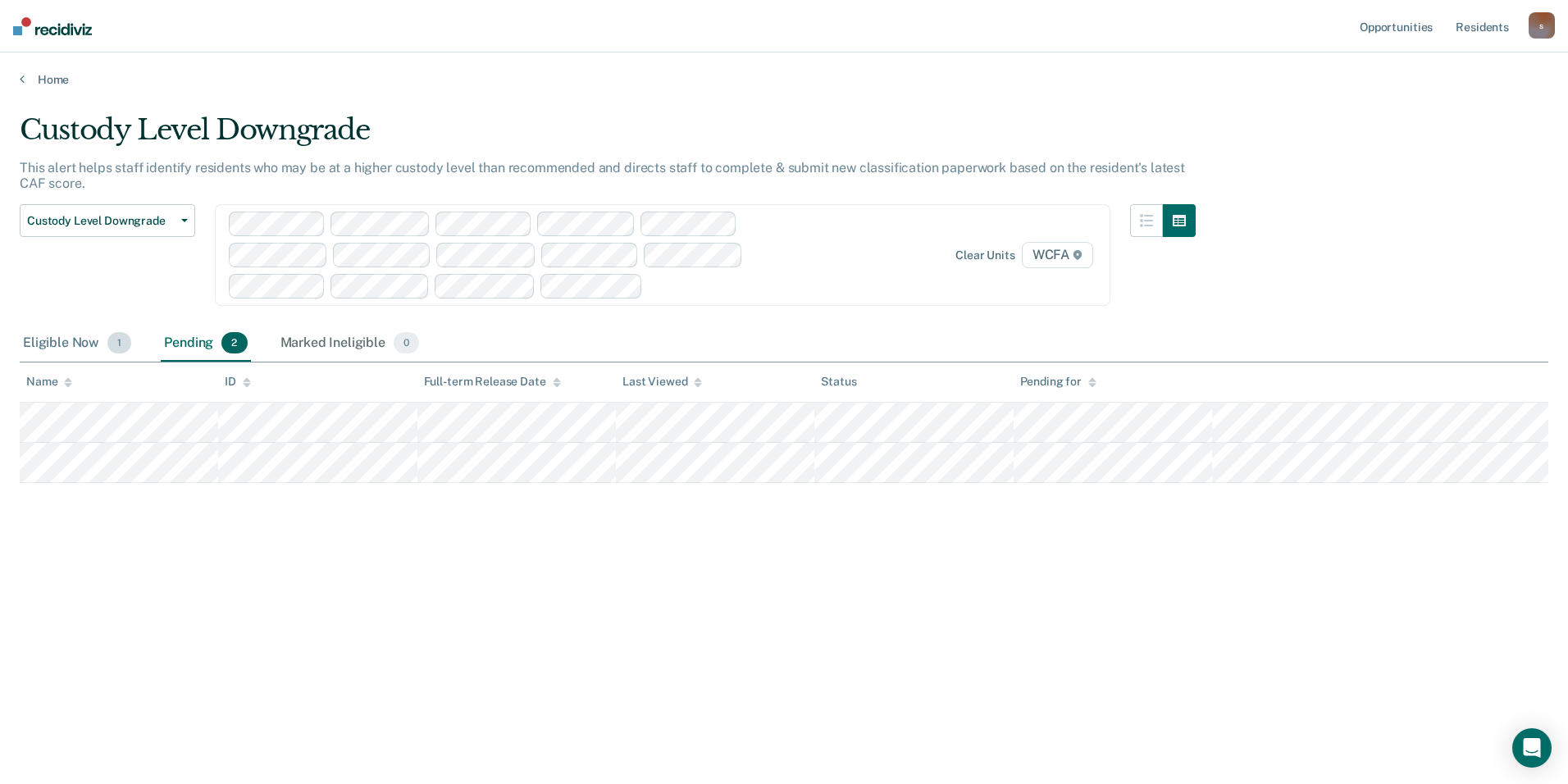 click on "Eligible Now 1" at bounding box center [77, 344] 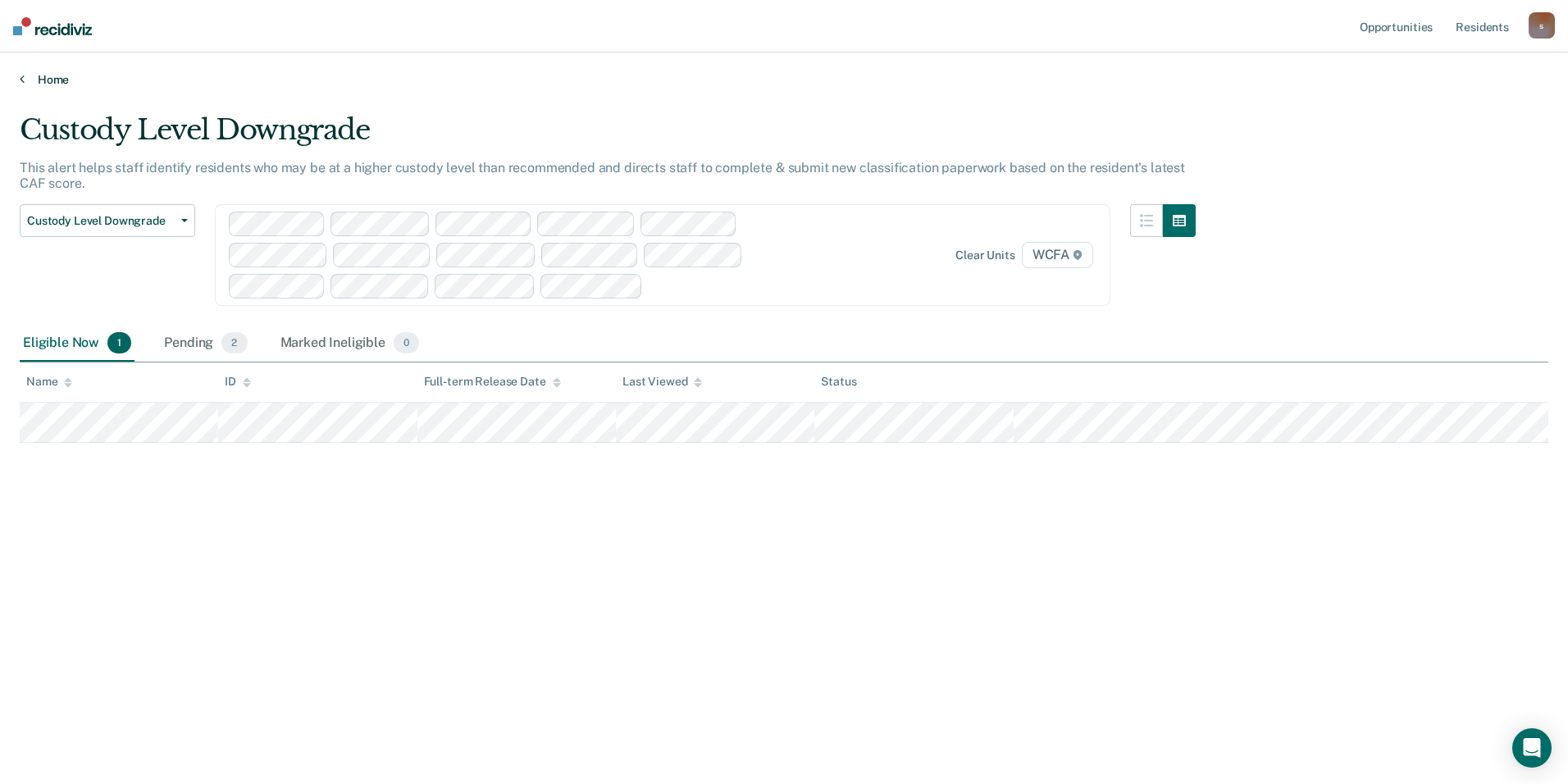 click on "Home" at bounding box center (784, 80) 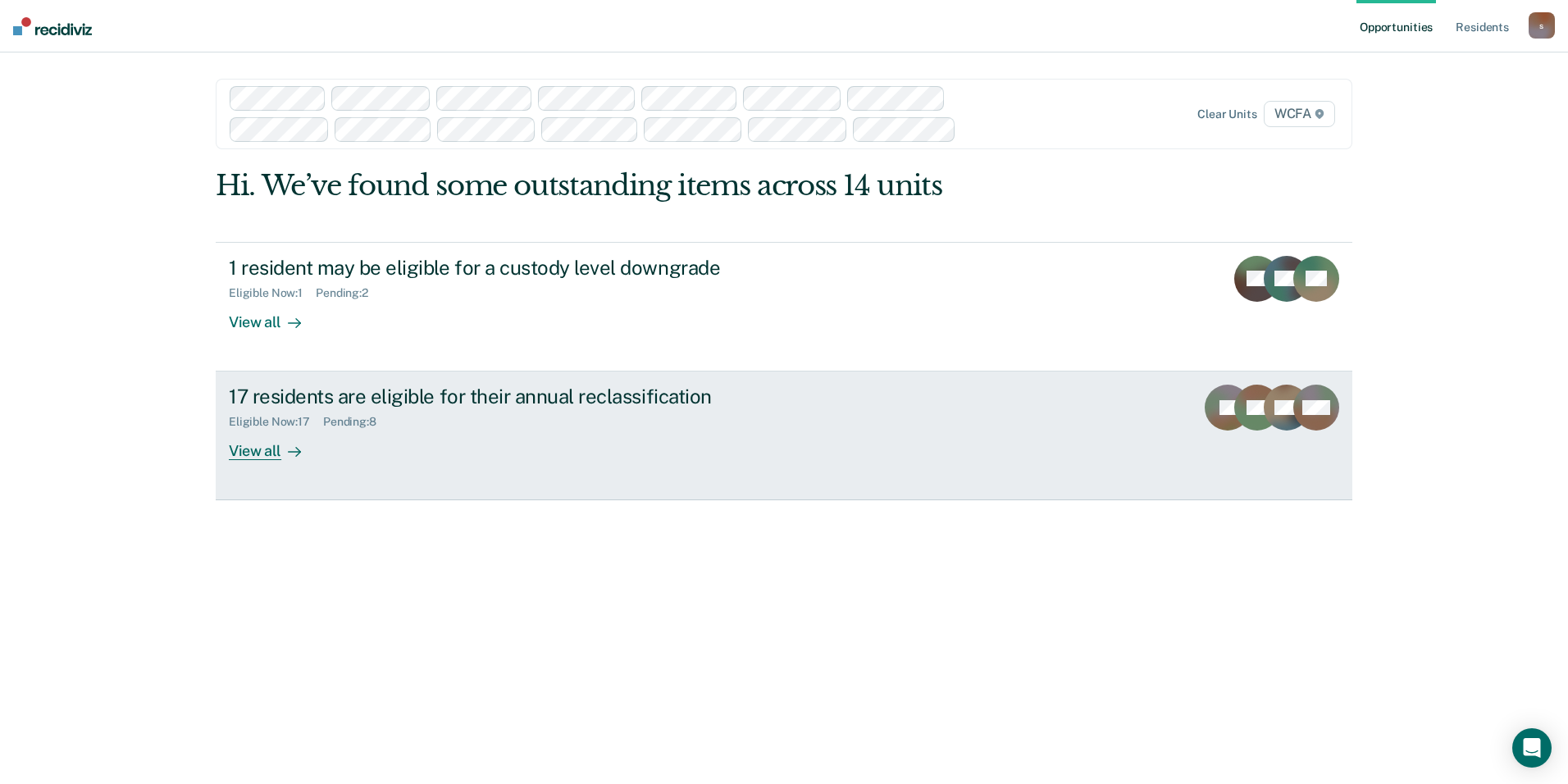 click at bounding box center (291, 451) 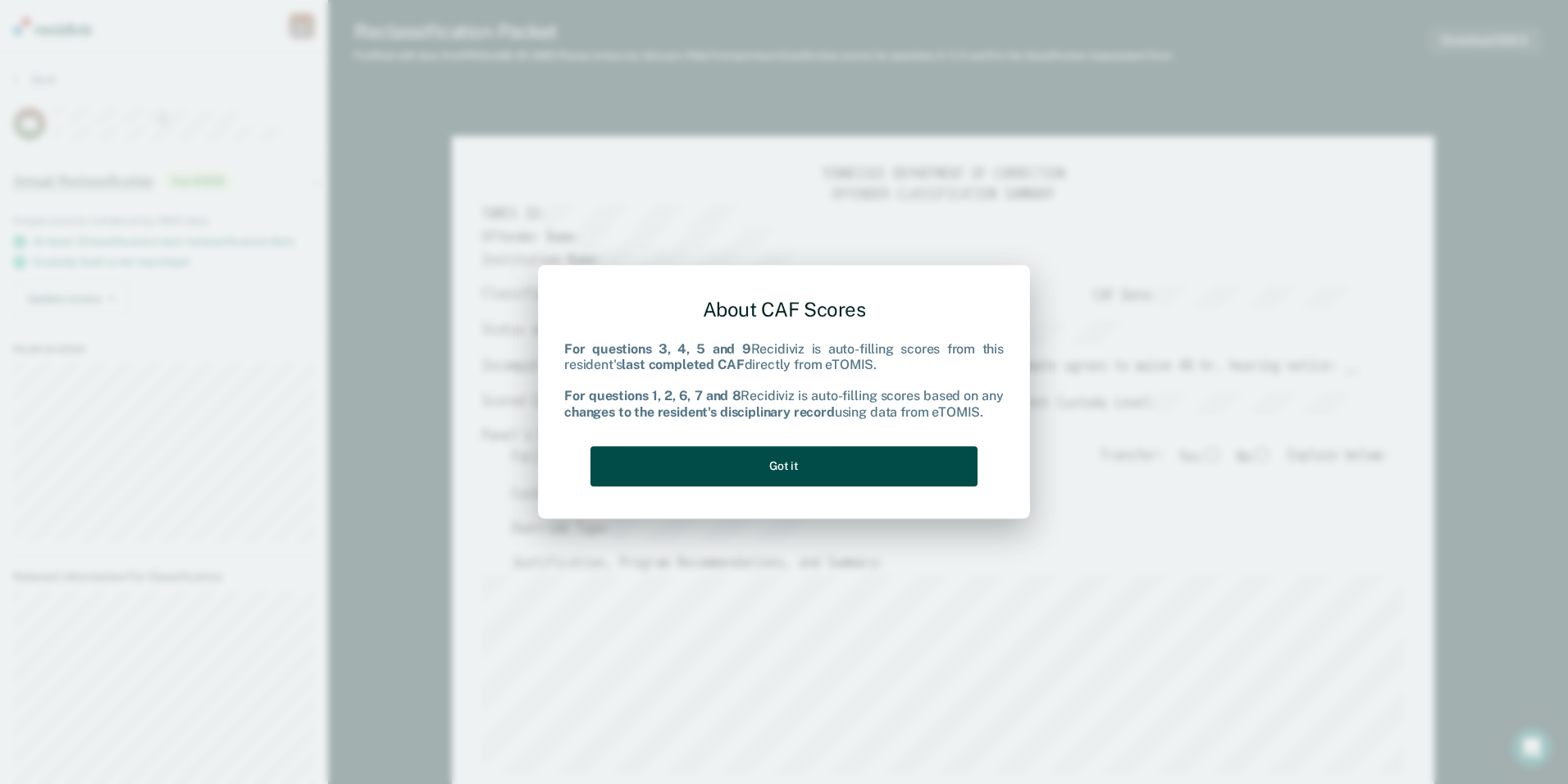 click on "Got it" at bounding box center [784, 466] 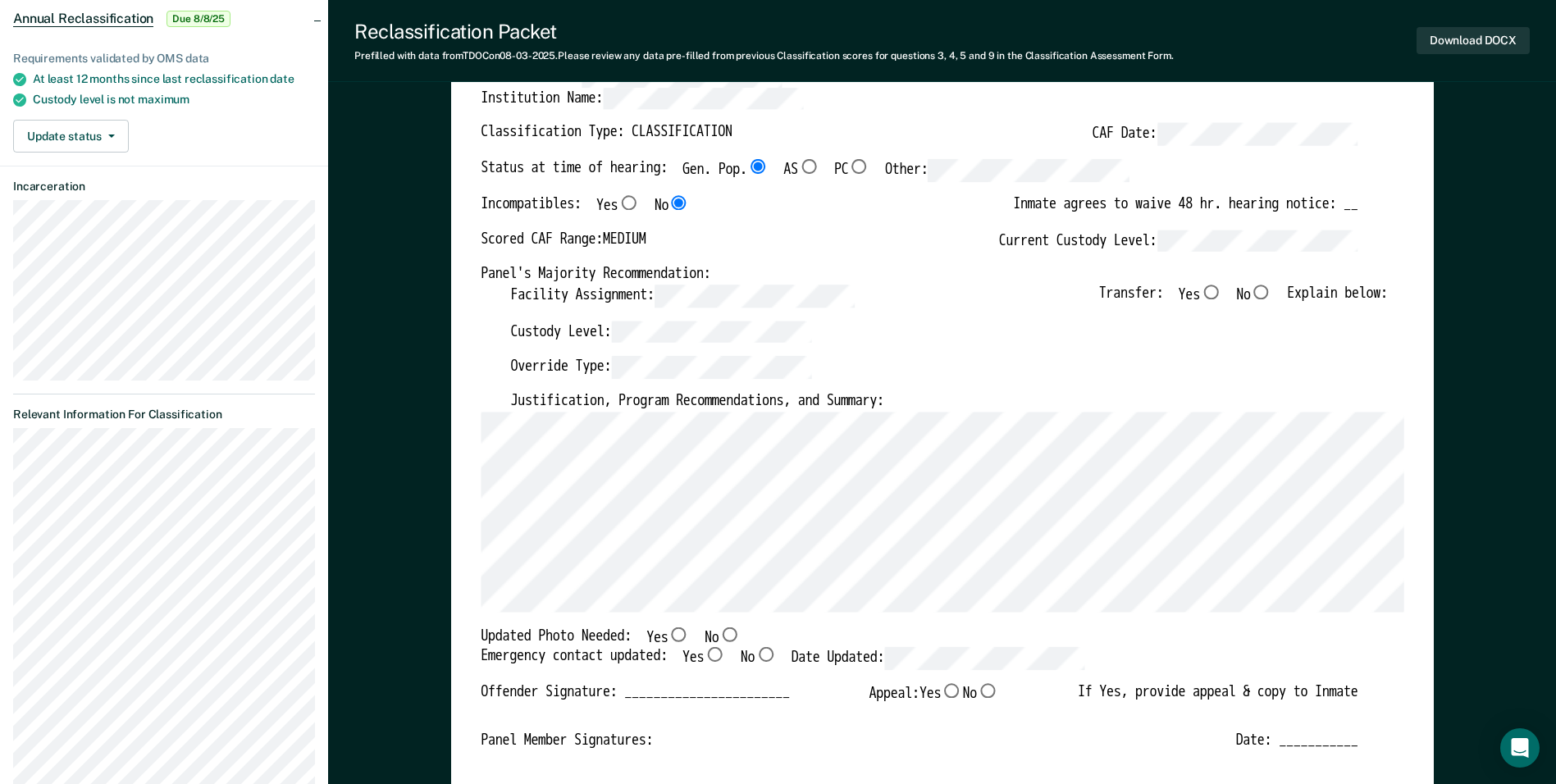 scroll, scrollTop: 164, scrollLeft: 0, axis: vertical 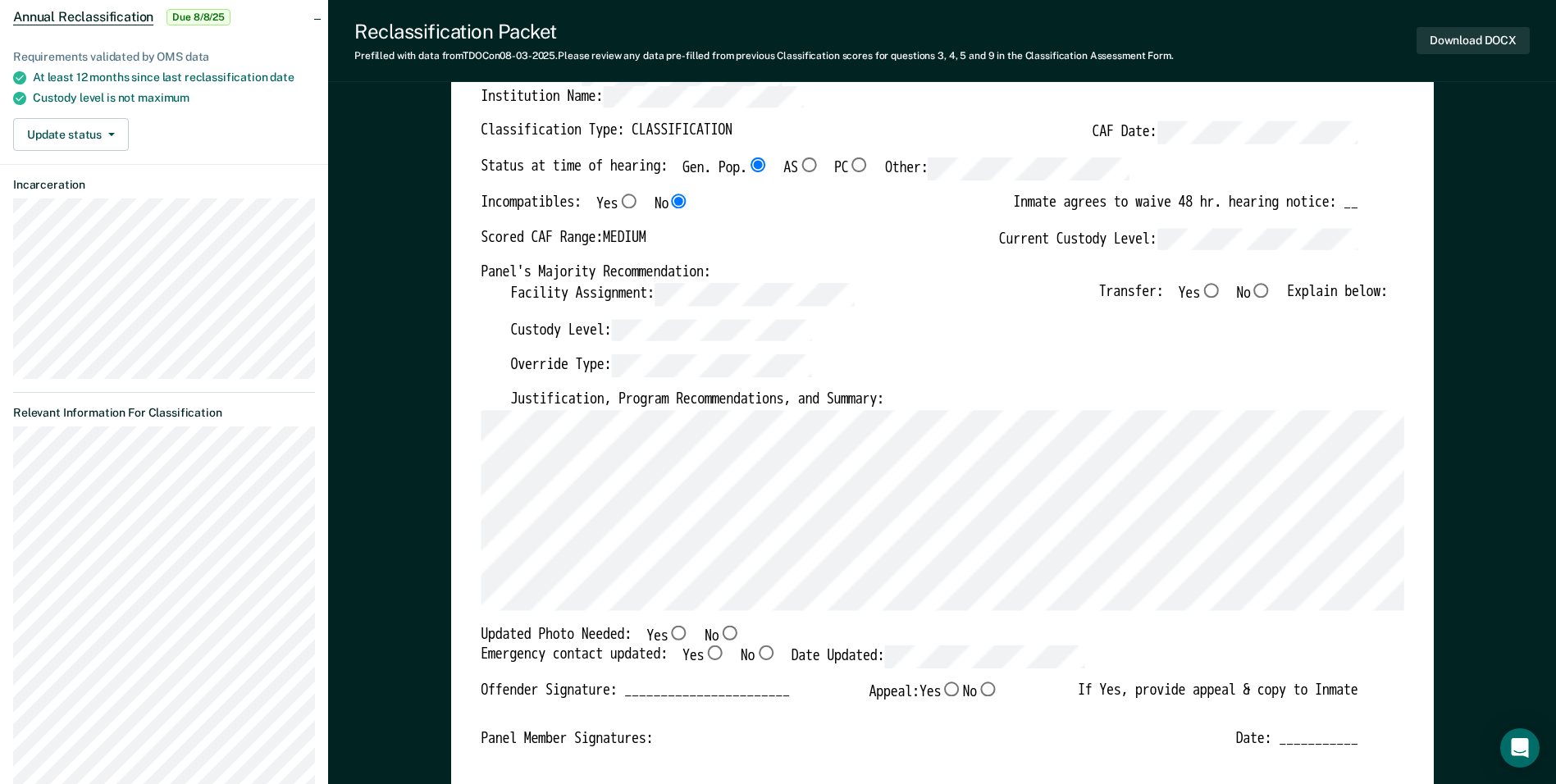click on "Yes" at bounding box center [678, 632] 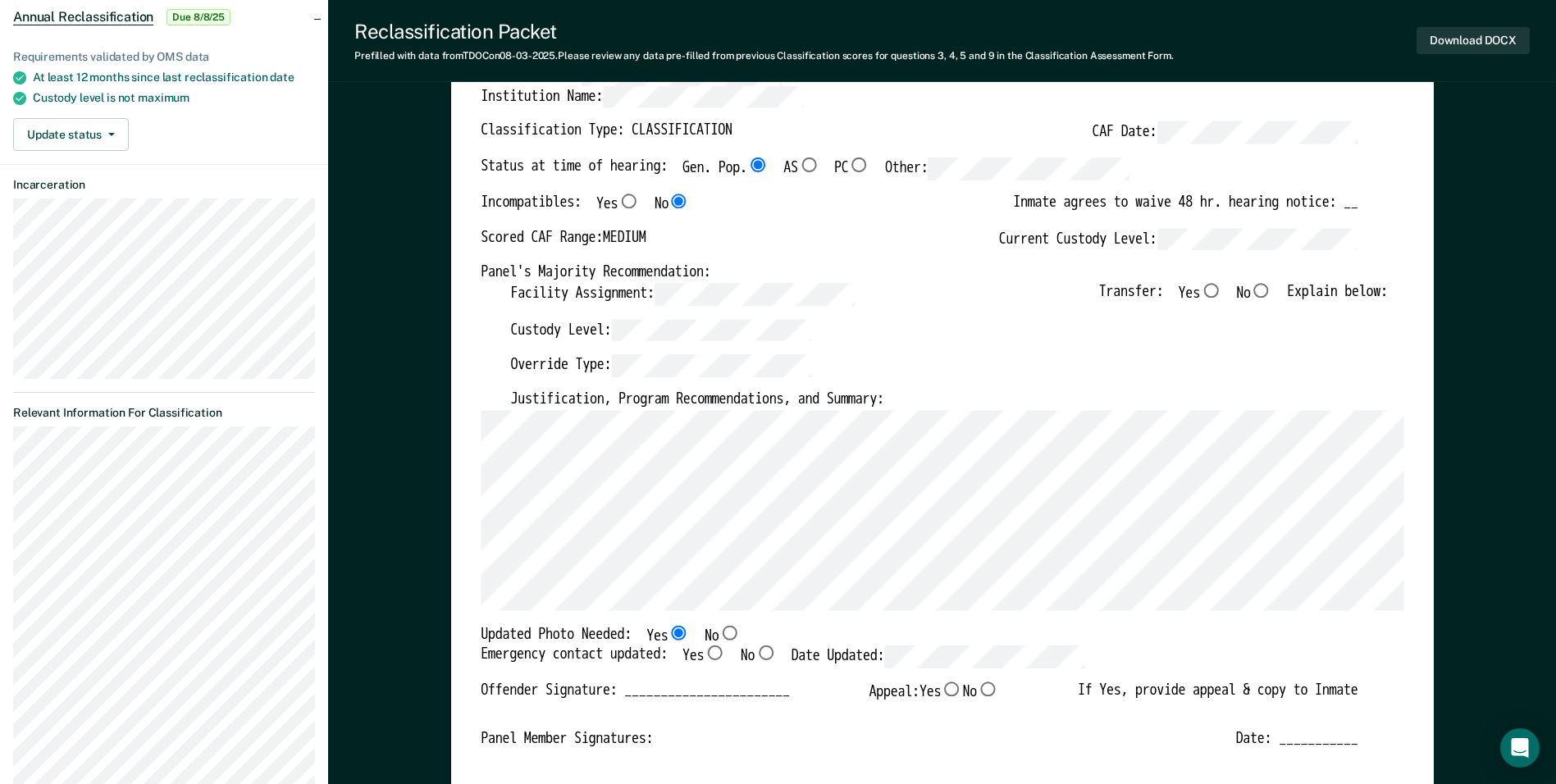 type on "x" 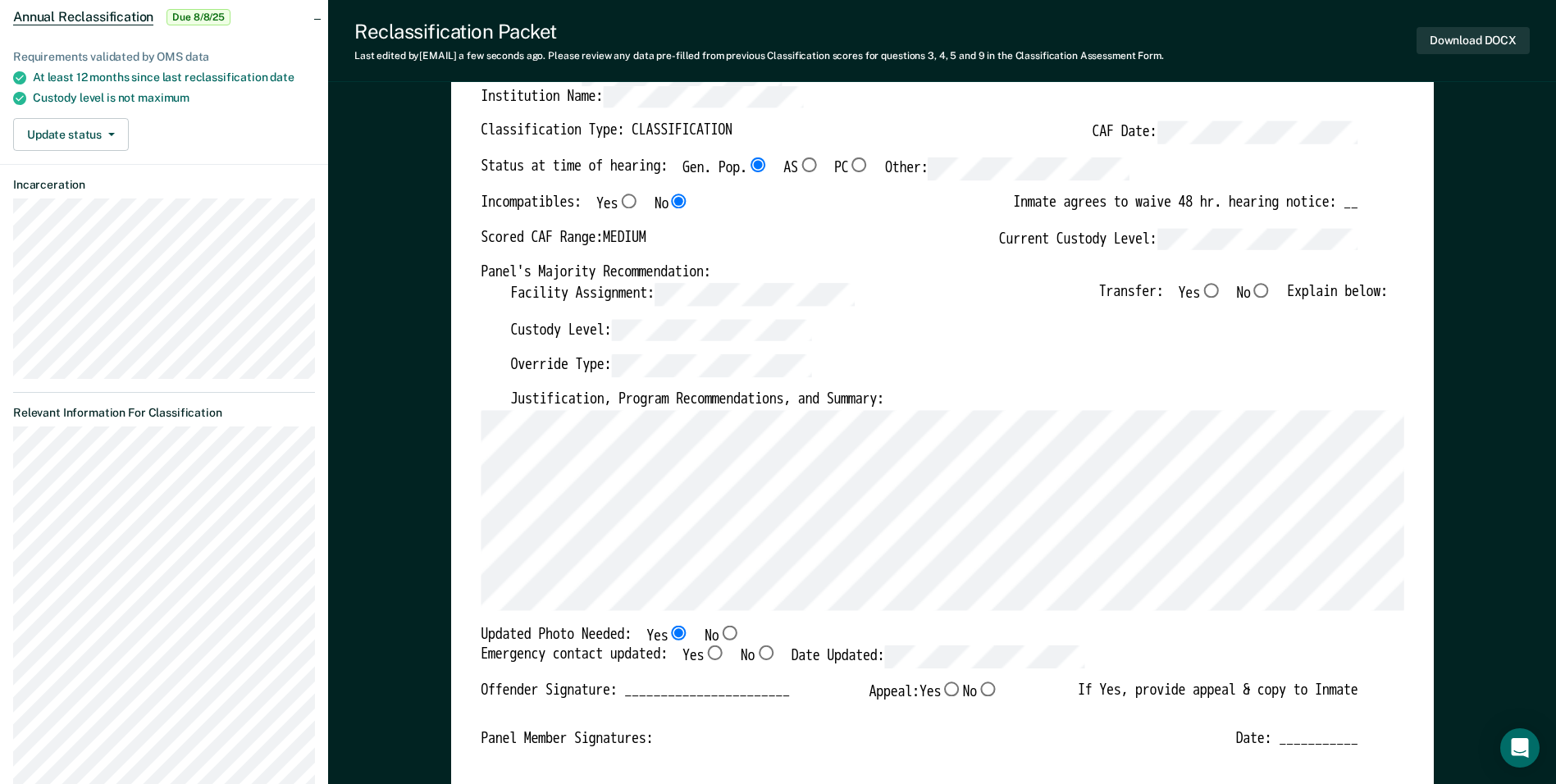 scroll, scrollTop: 0, scrollLeft: 0, axis: both 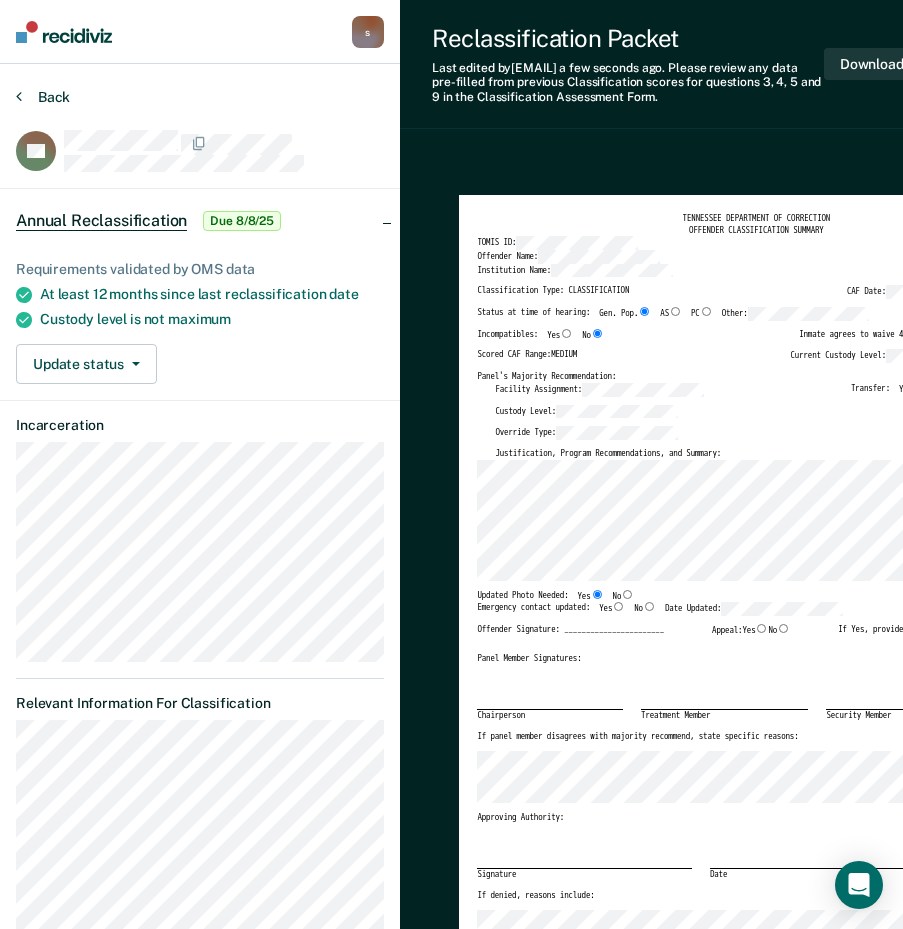 click on "Back" at bounding box center (43, 97) 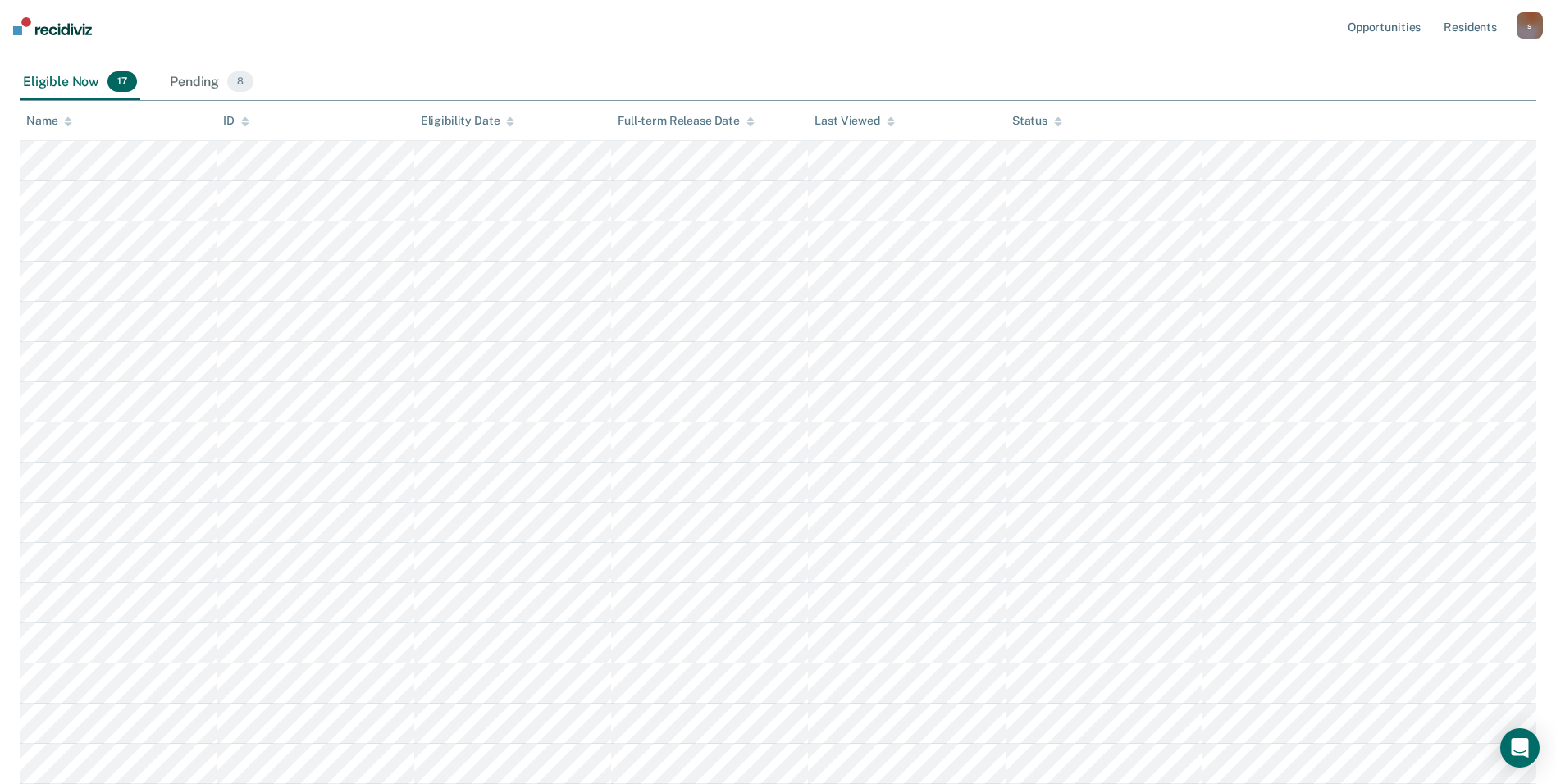 scroll, scrollTop: 246, scrollLeft: 0, axis: vertical 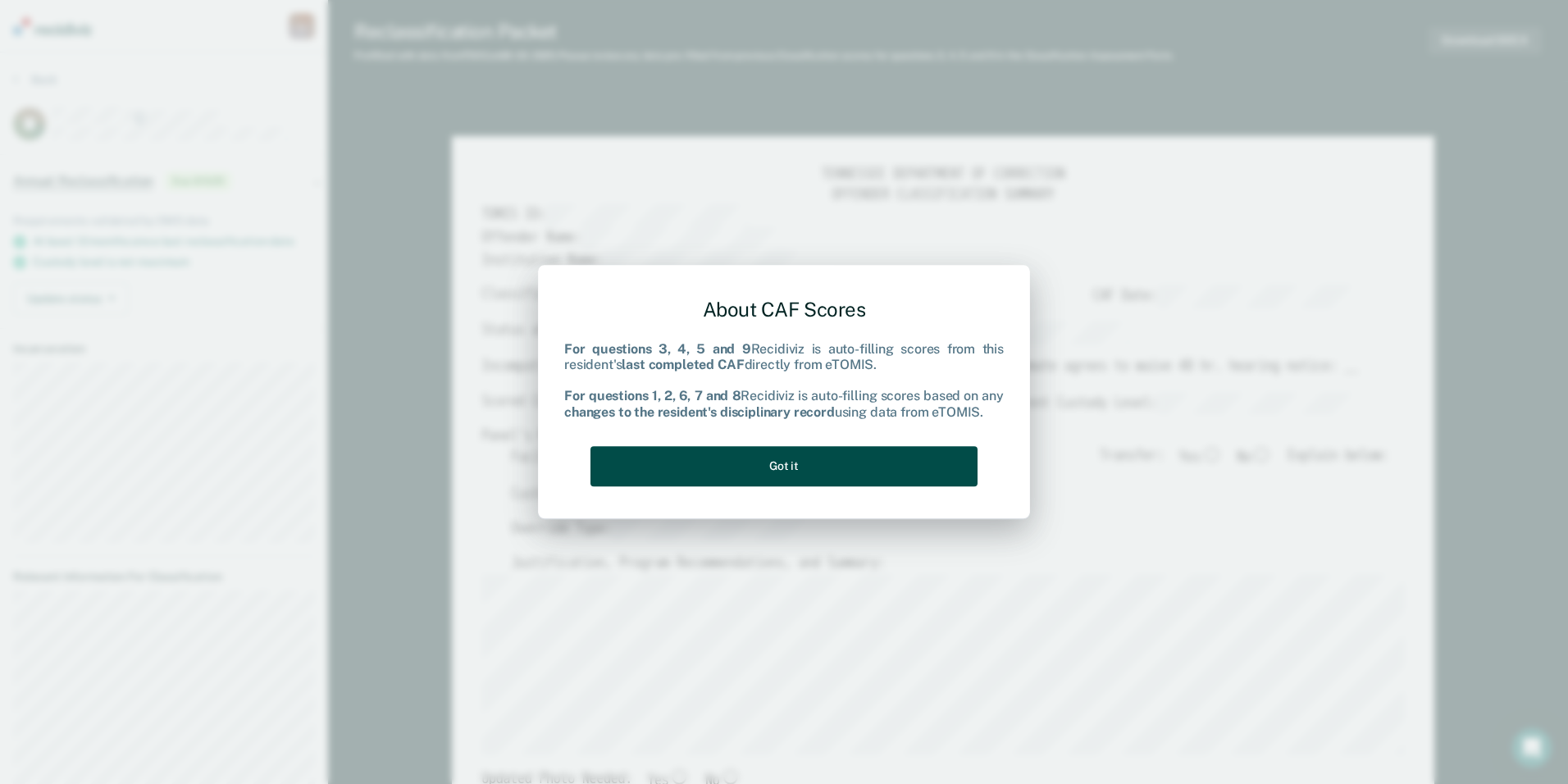 click on "Got it" at bounding box center (784, 466) 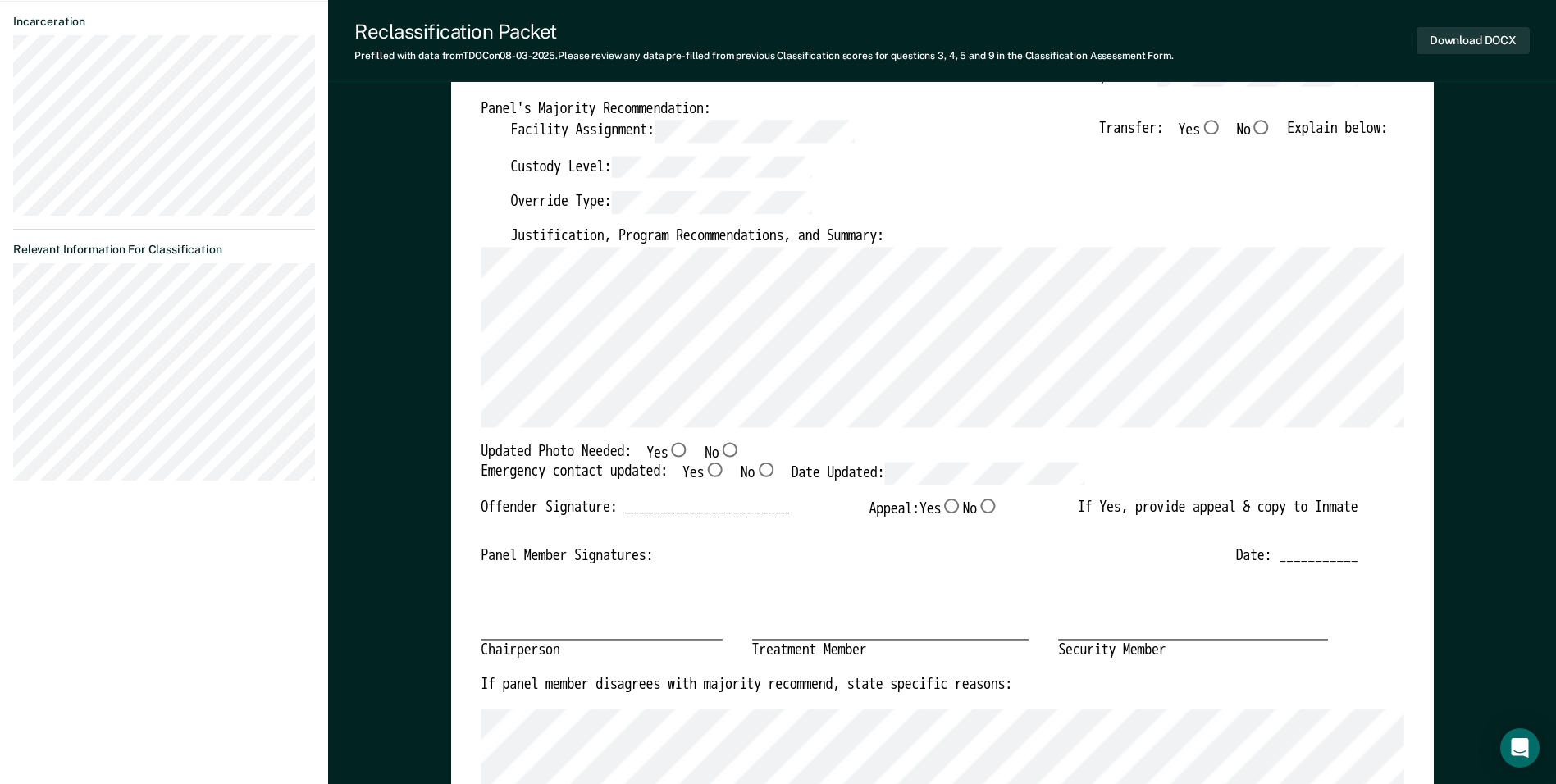 scroll, scrollTop: 328, scrollLeft: 0, axis: vertical 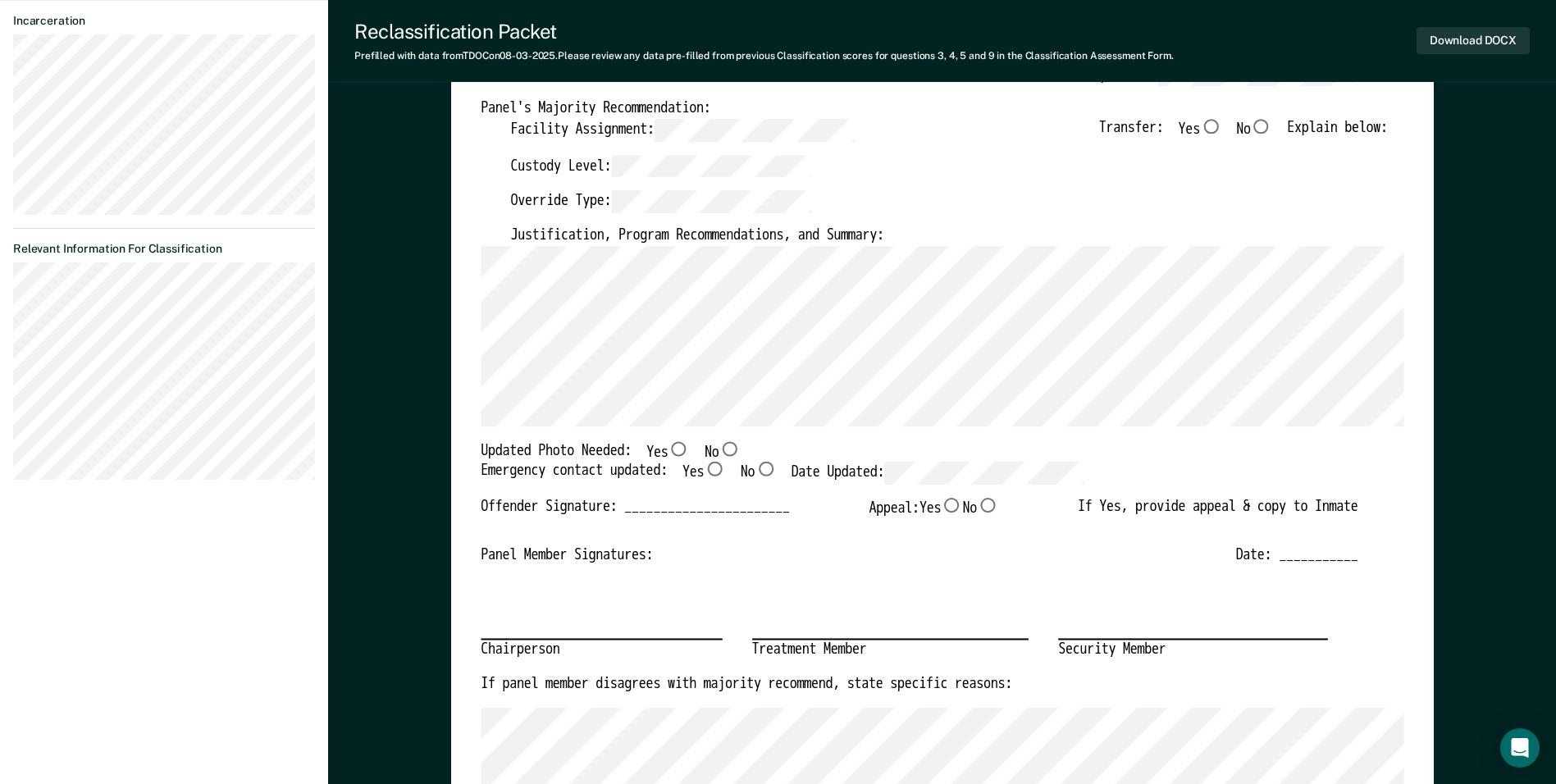 click on "Yes" at bounding box center [678, 449] 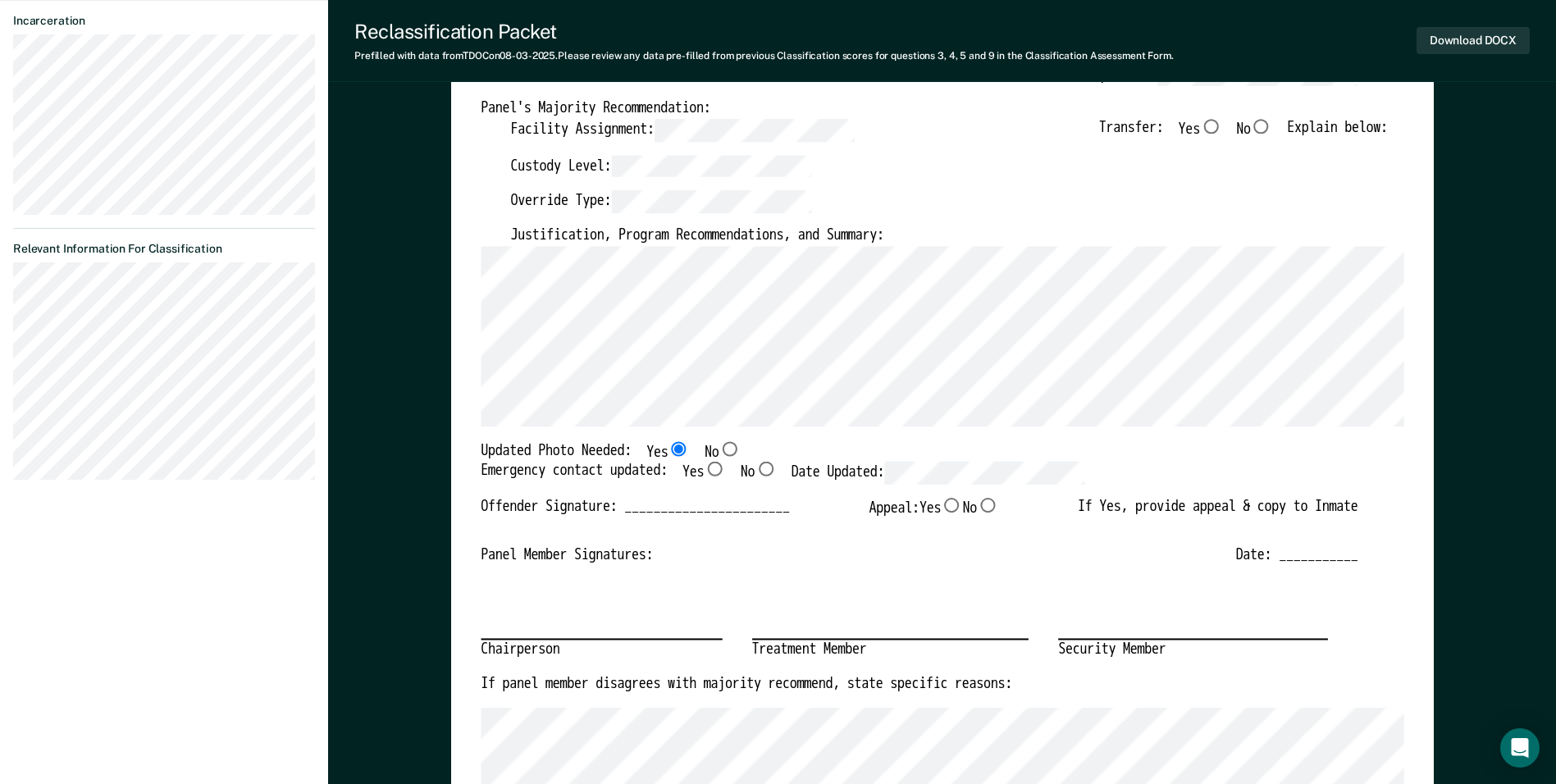 type on "x" 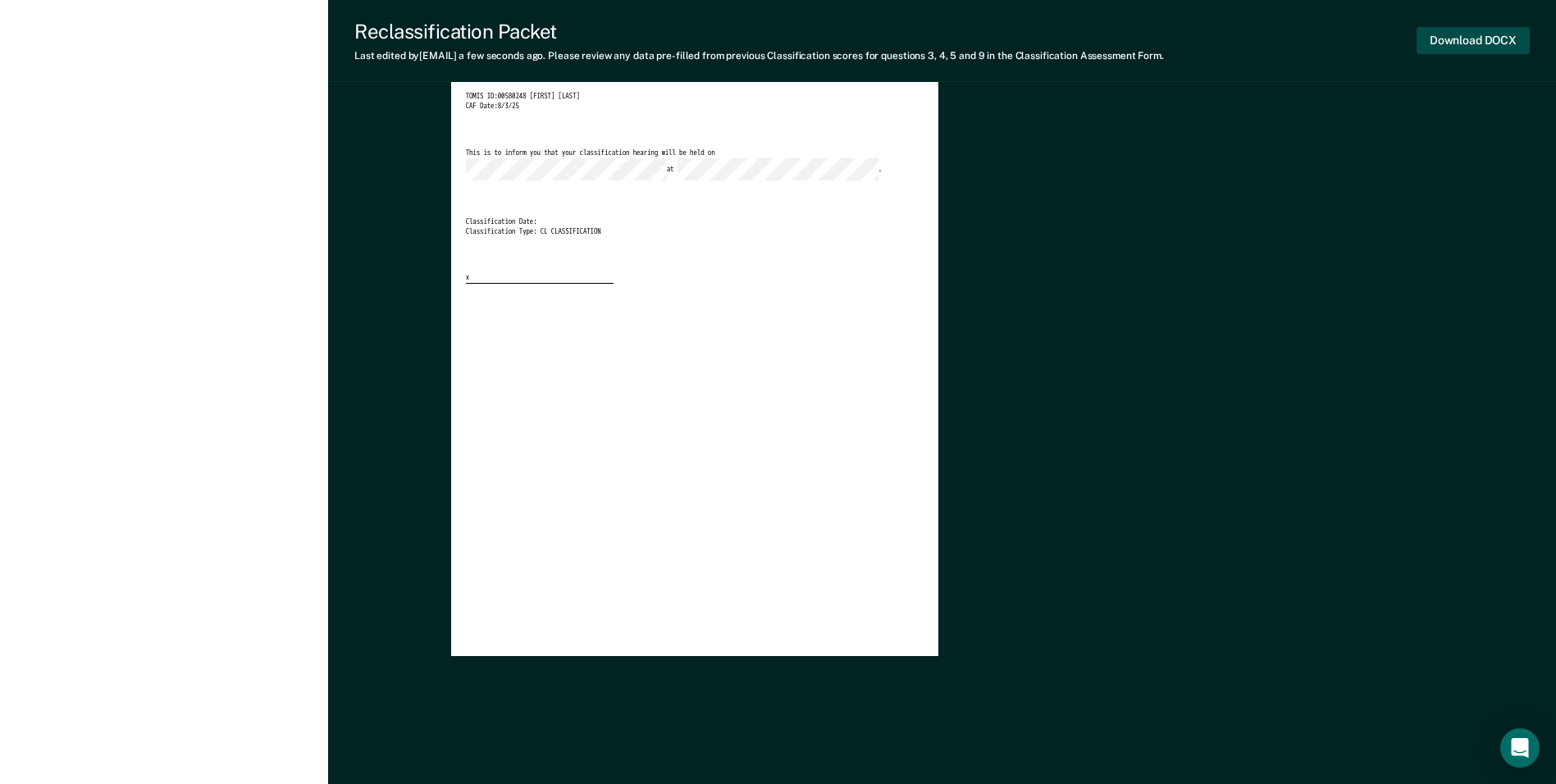 scroll, scrollTop: 0, scrollLeft: 0, axis: both 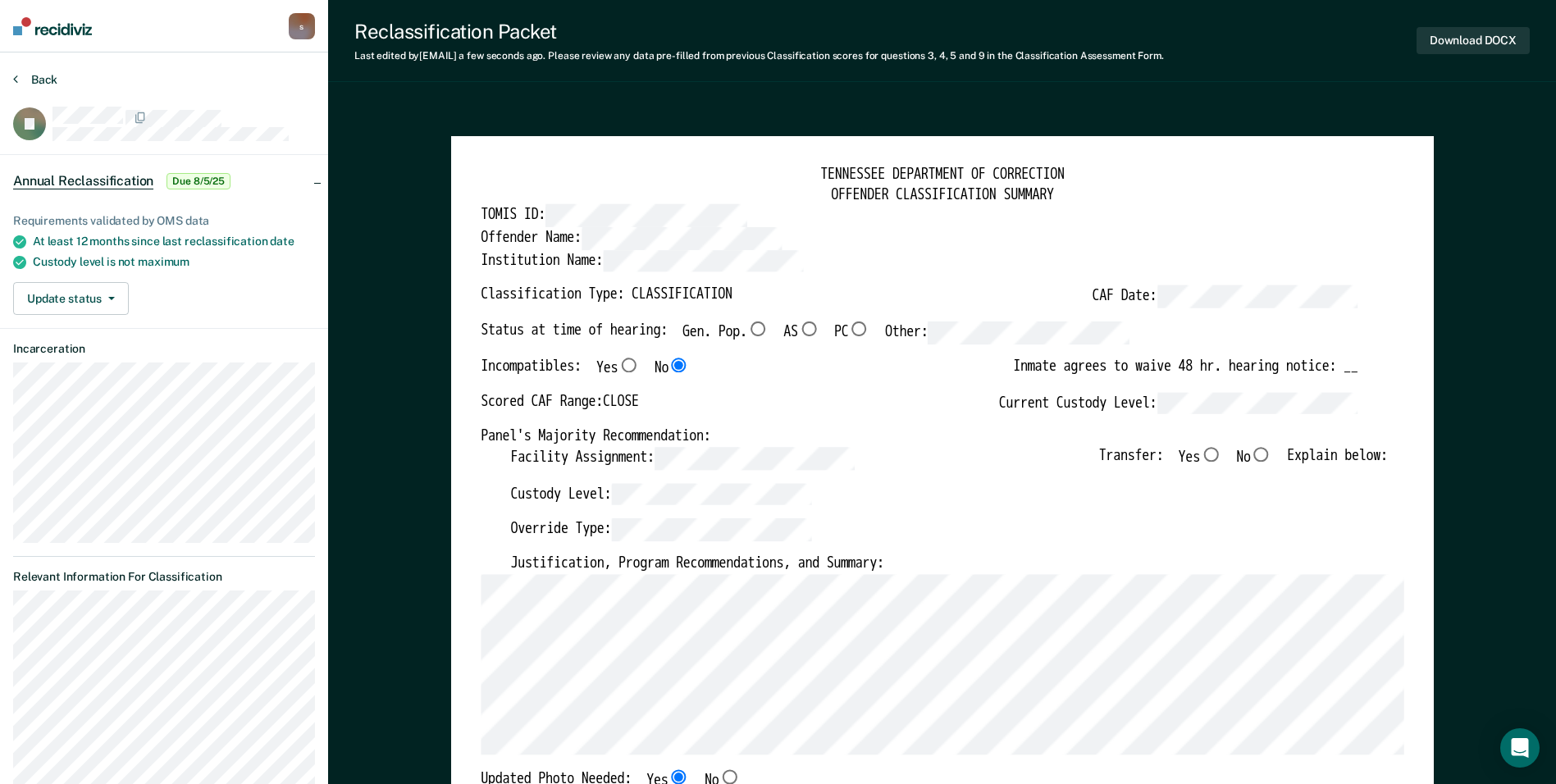click on "Back" at bounding box center [35, 80] 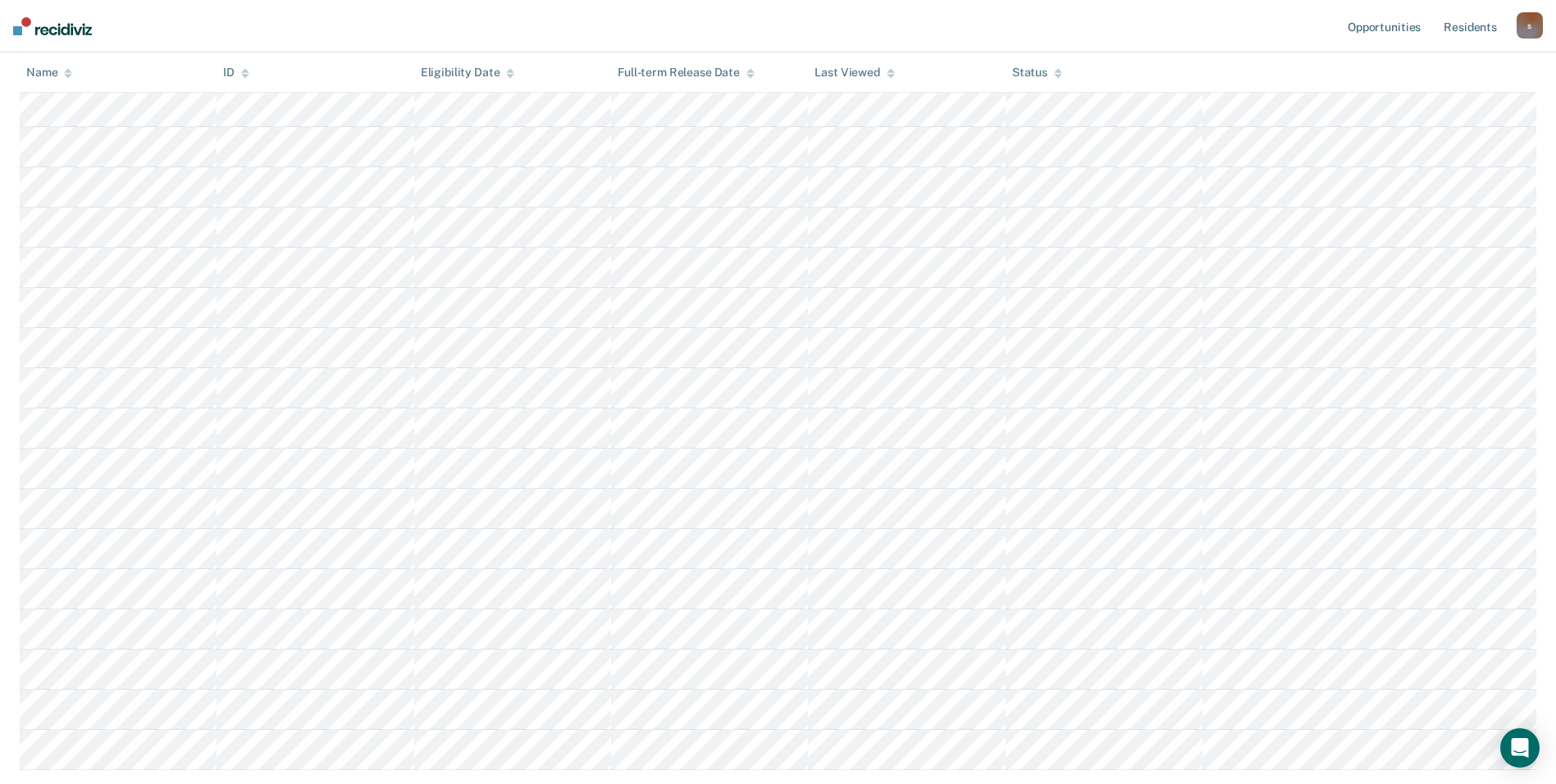 scroll, scrollTop: 328, scrollLeft: 0, axis: vertical 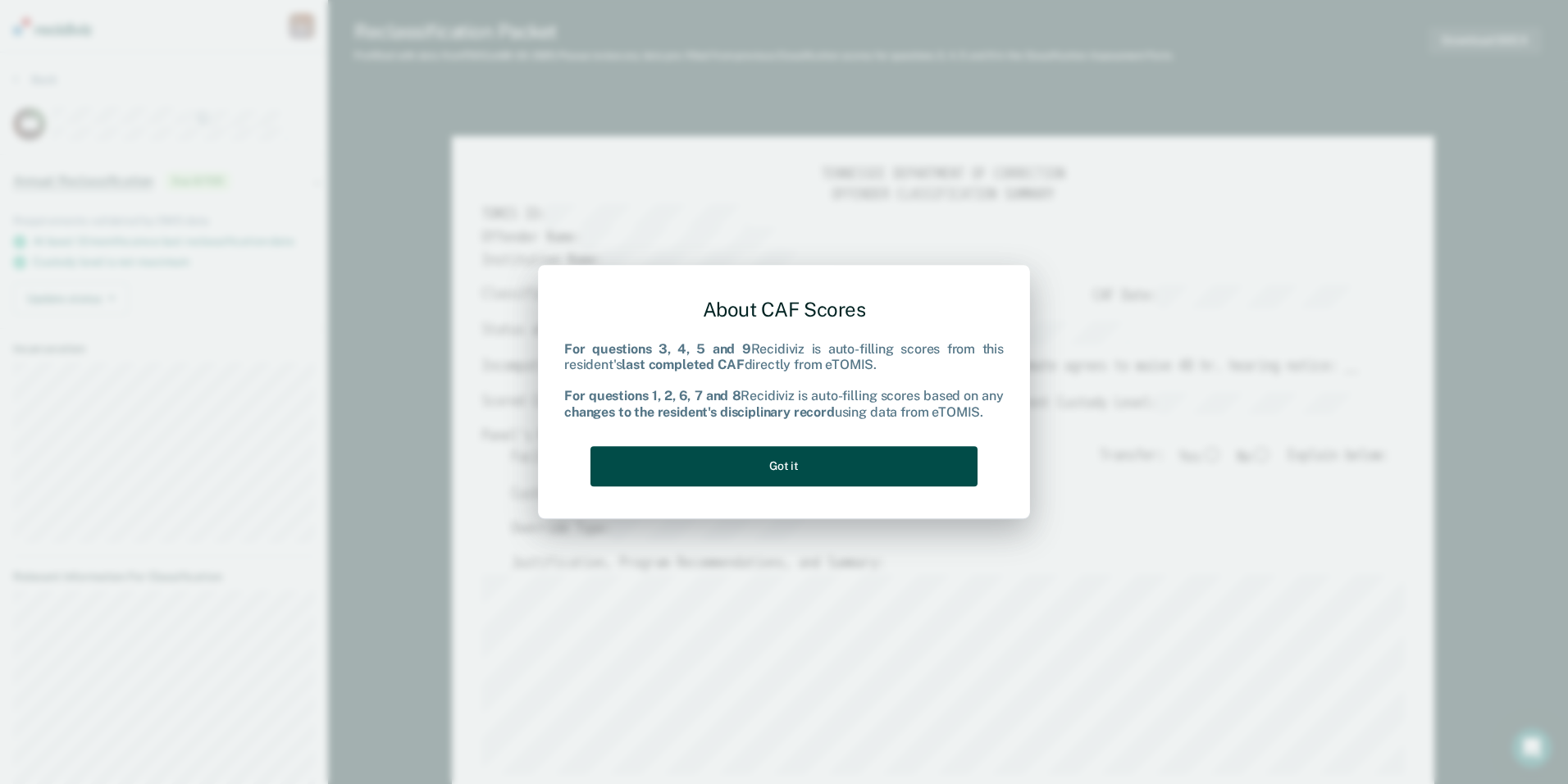 click on "Got it" at bounding box center (784, 466) 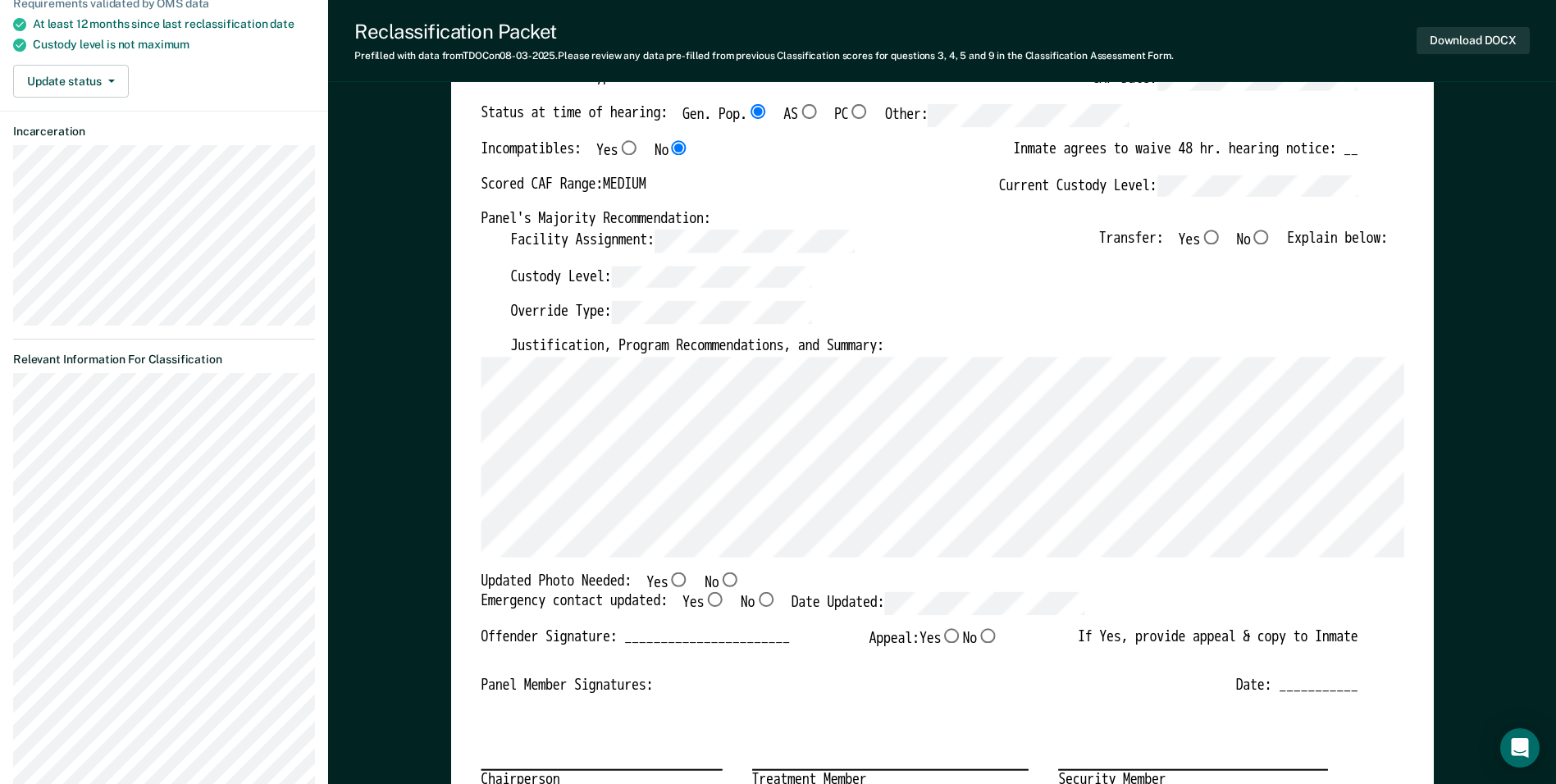 scroll, scrollTop: 246, scrollLeft: 0, axis: vertical 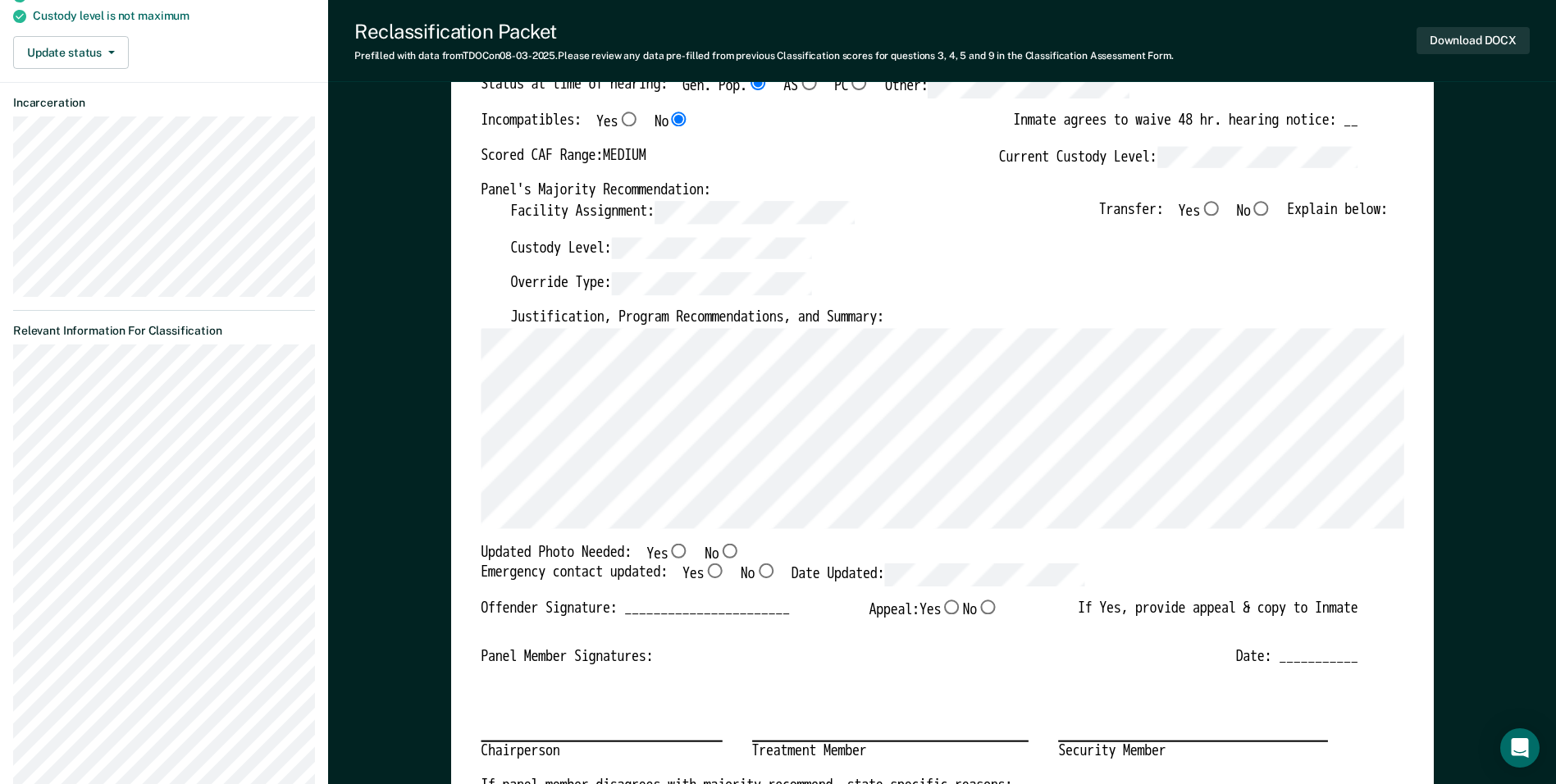 click on "No" at bounding box center [729, 550] 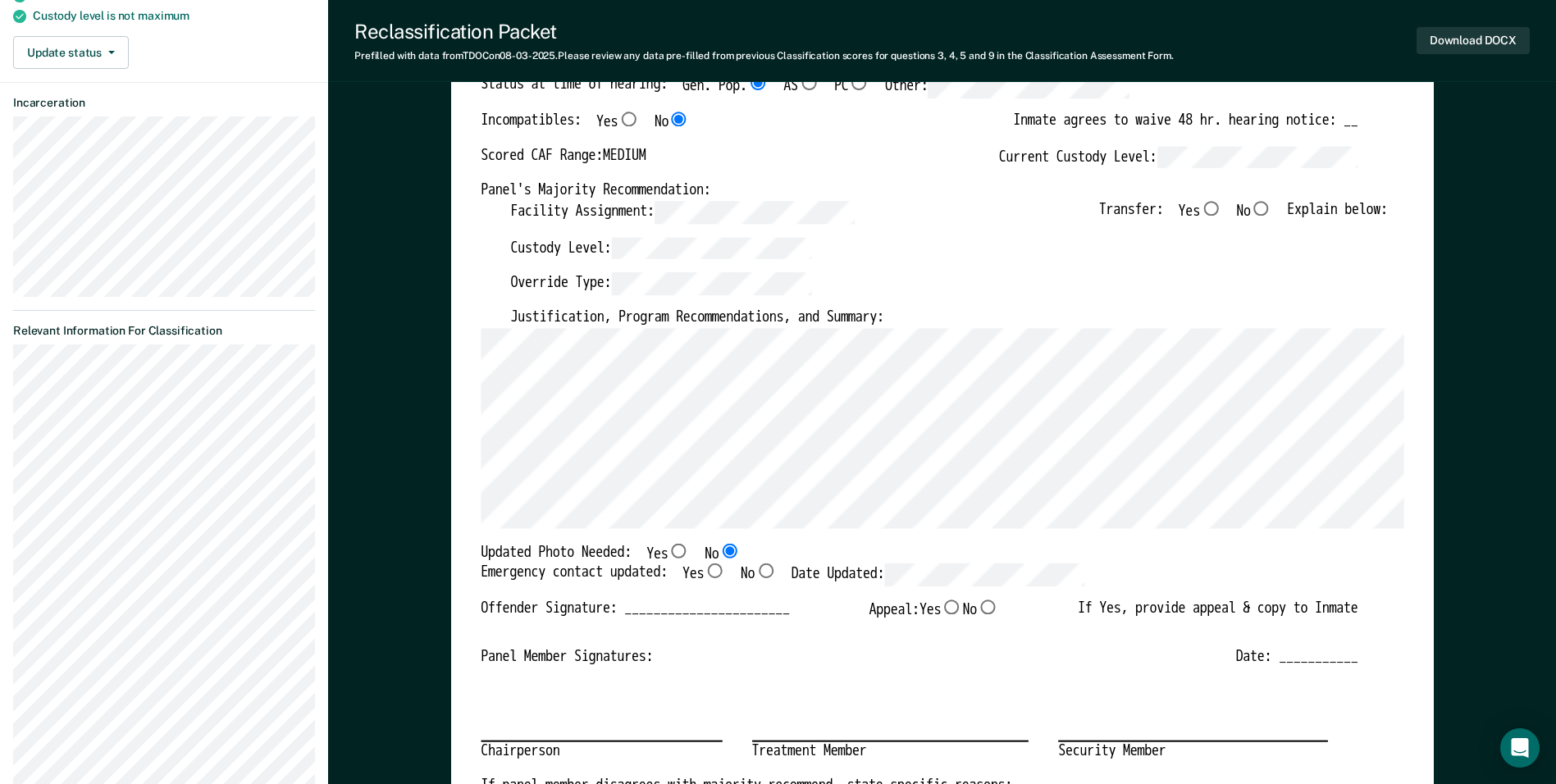 type on "x" 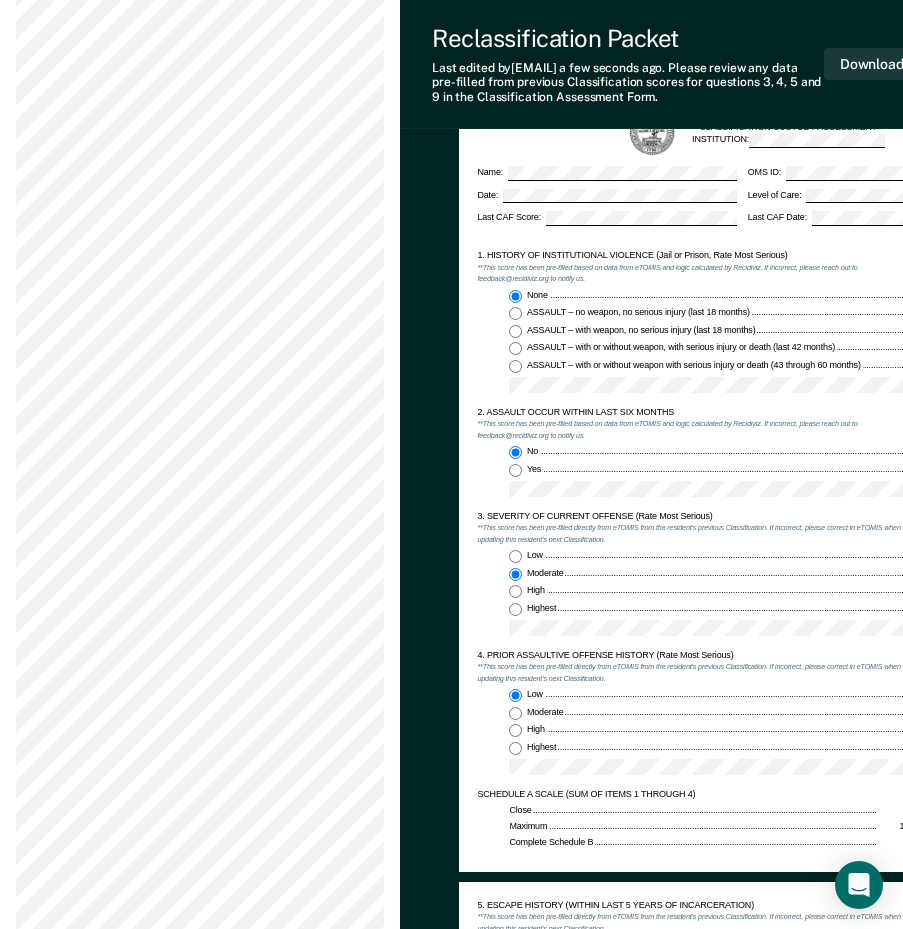 scroll, scrollTop: 900, scrollLeft: 0, axis: vertical 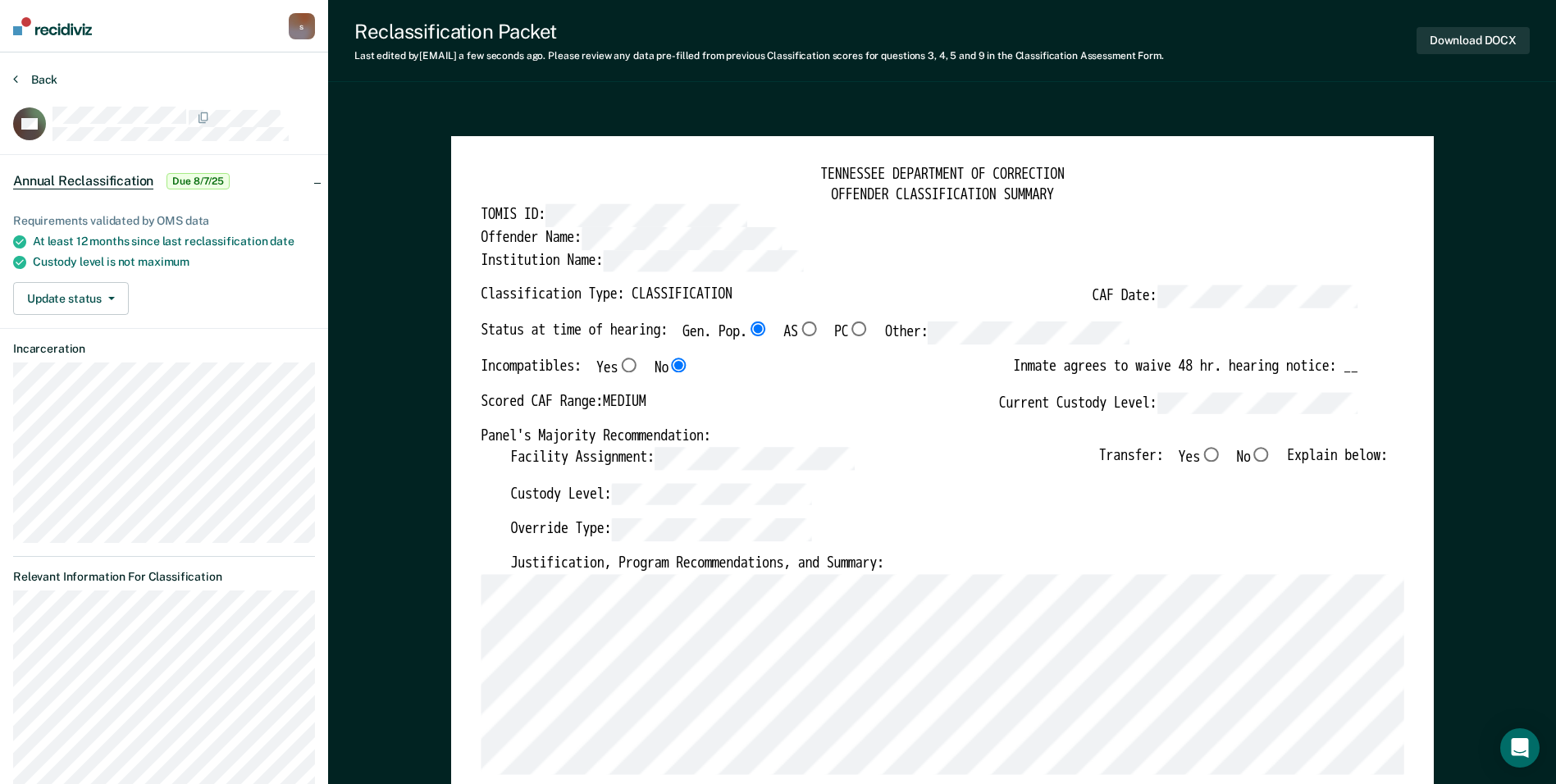 click on "Back" at bounding box center [35, 80] 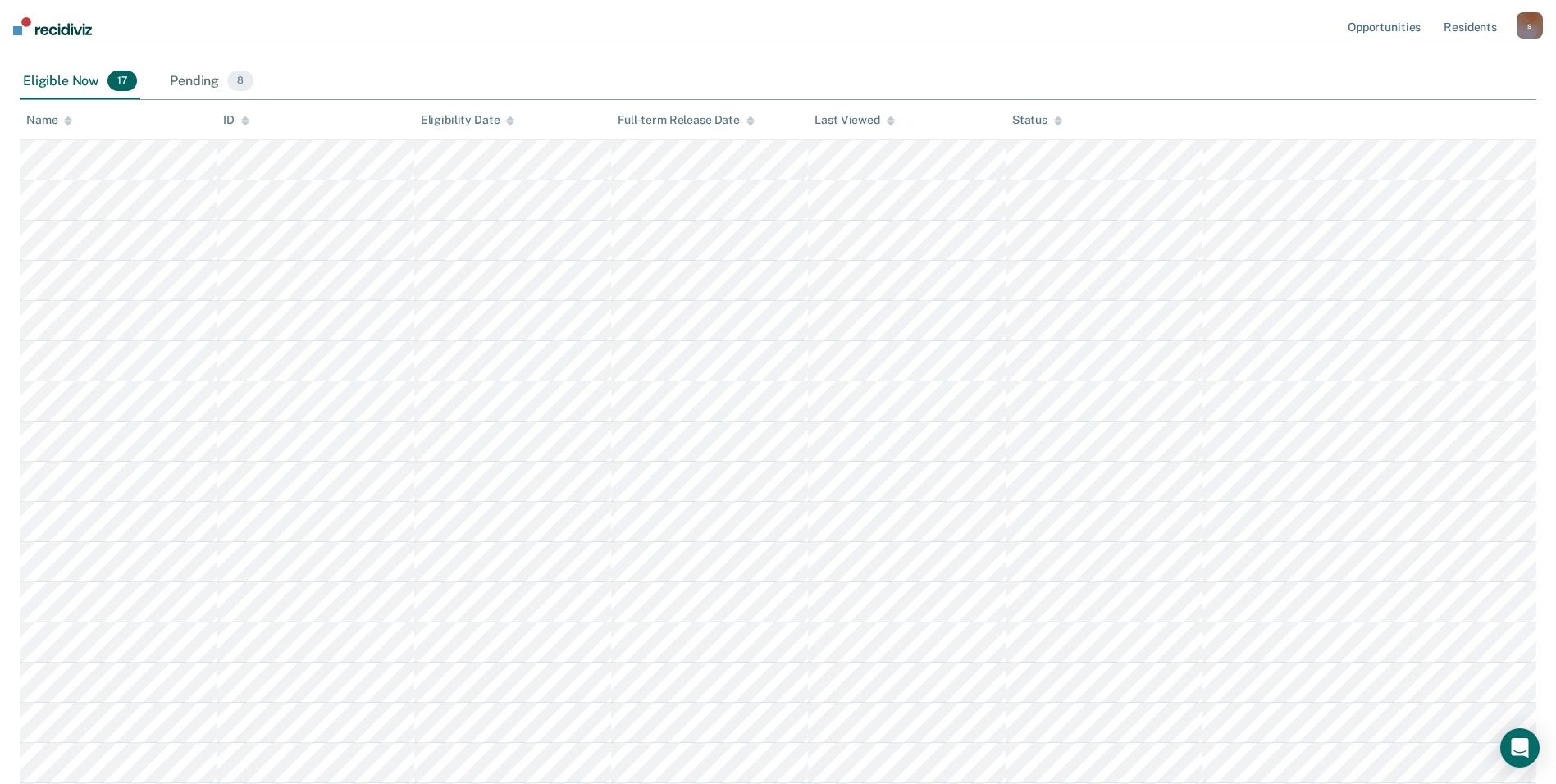 scroll, scrollTop: 239, scrollLeft: 0, axis: vertical 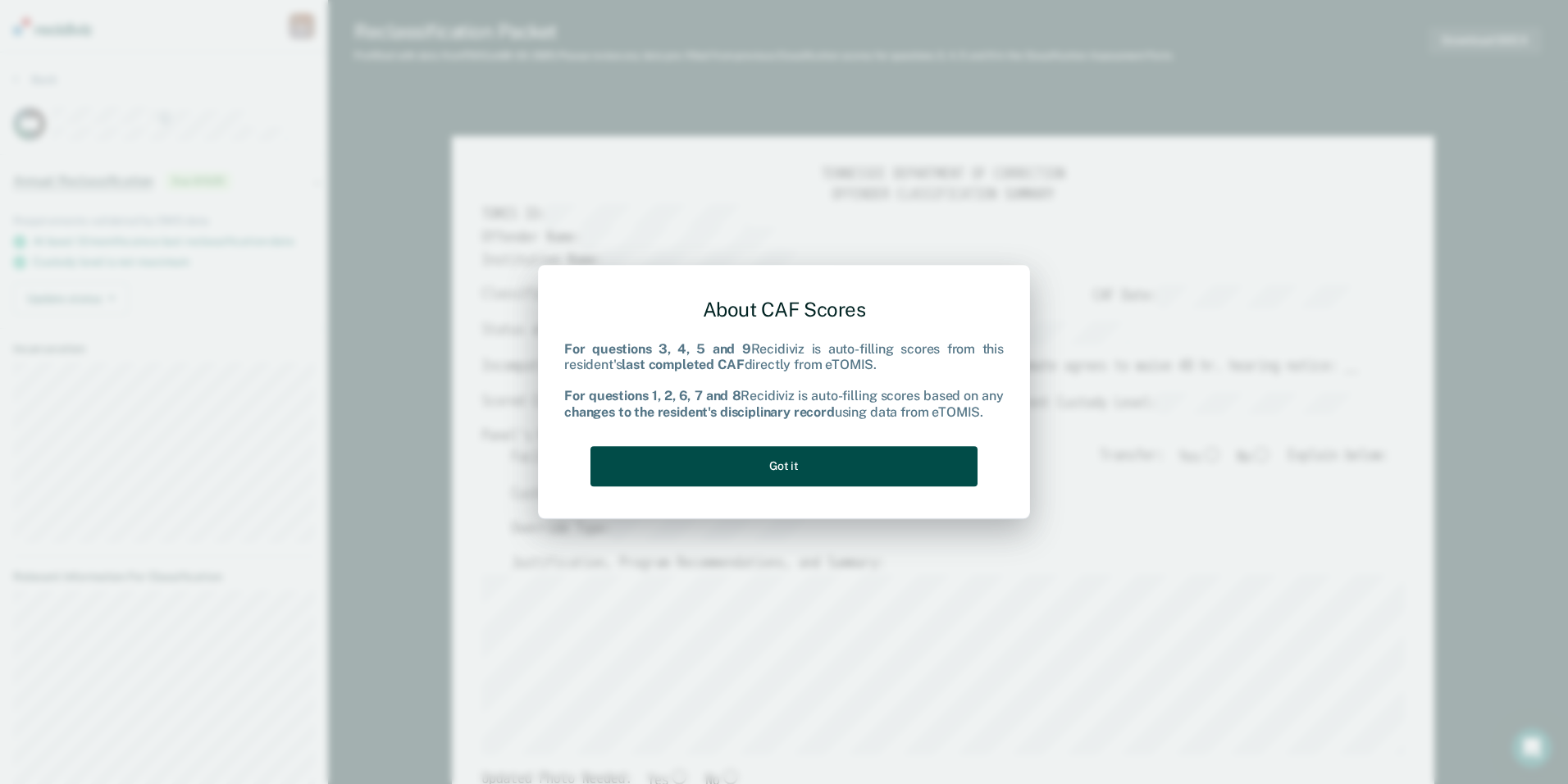 click on "Got it" at bounding box center (784, 466) 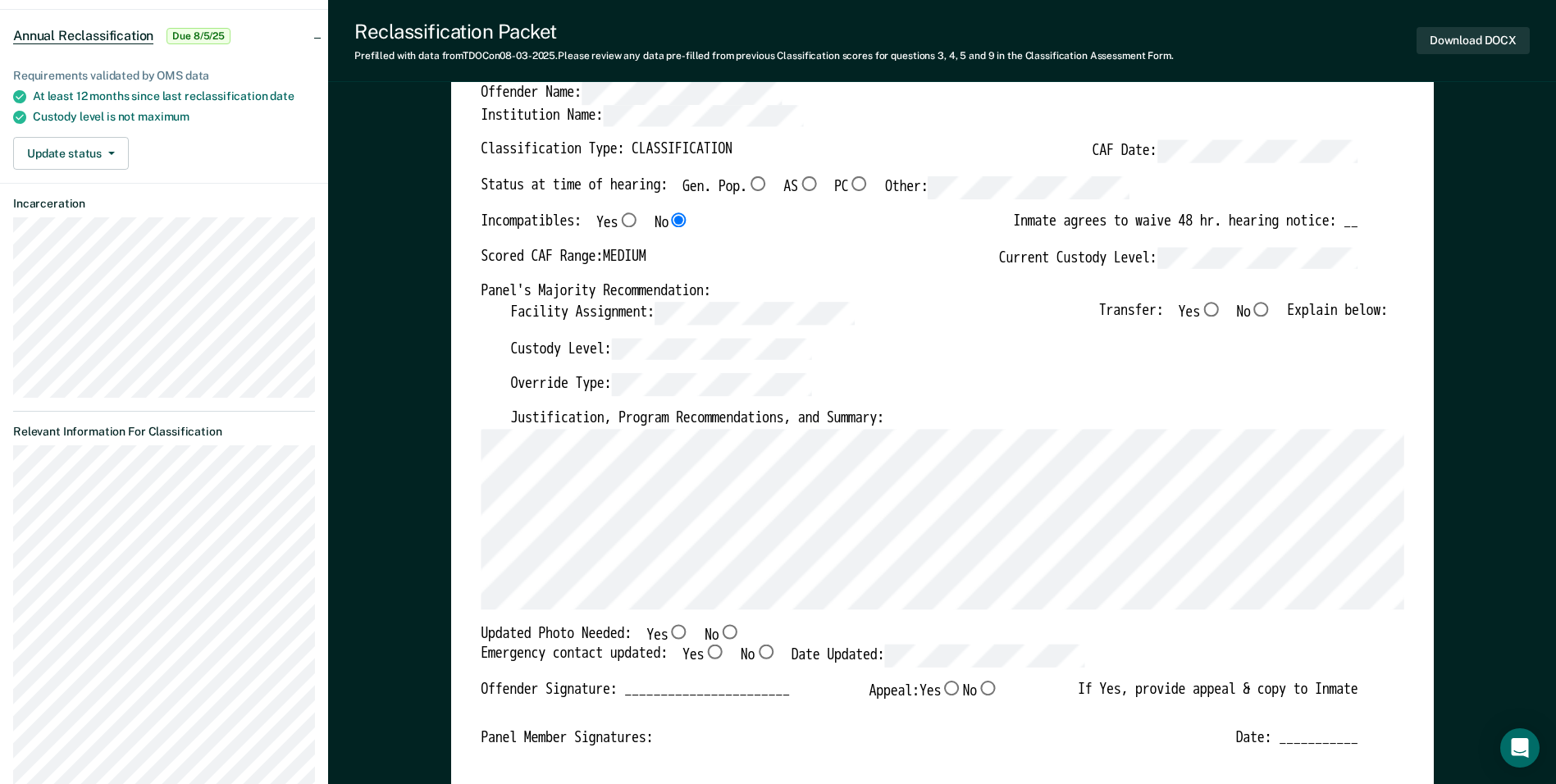 scroll, scrollTop: 164, scrollLeft: 0, axis: vertical 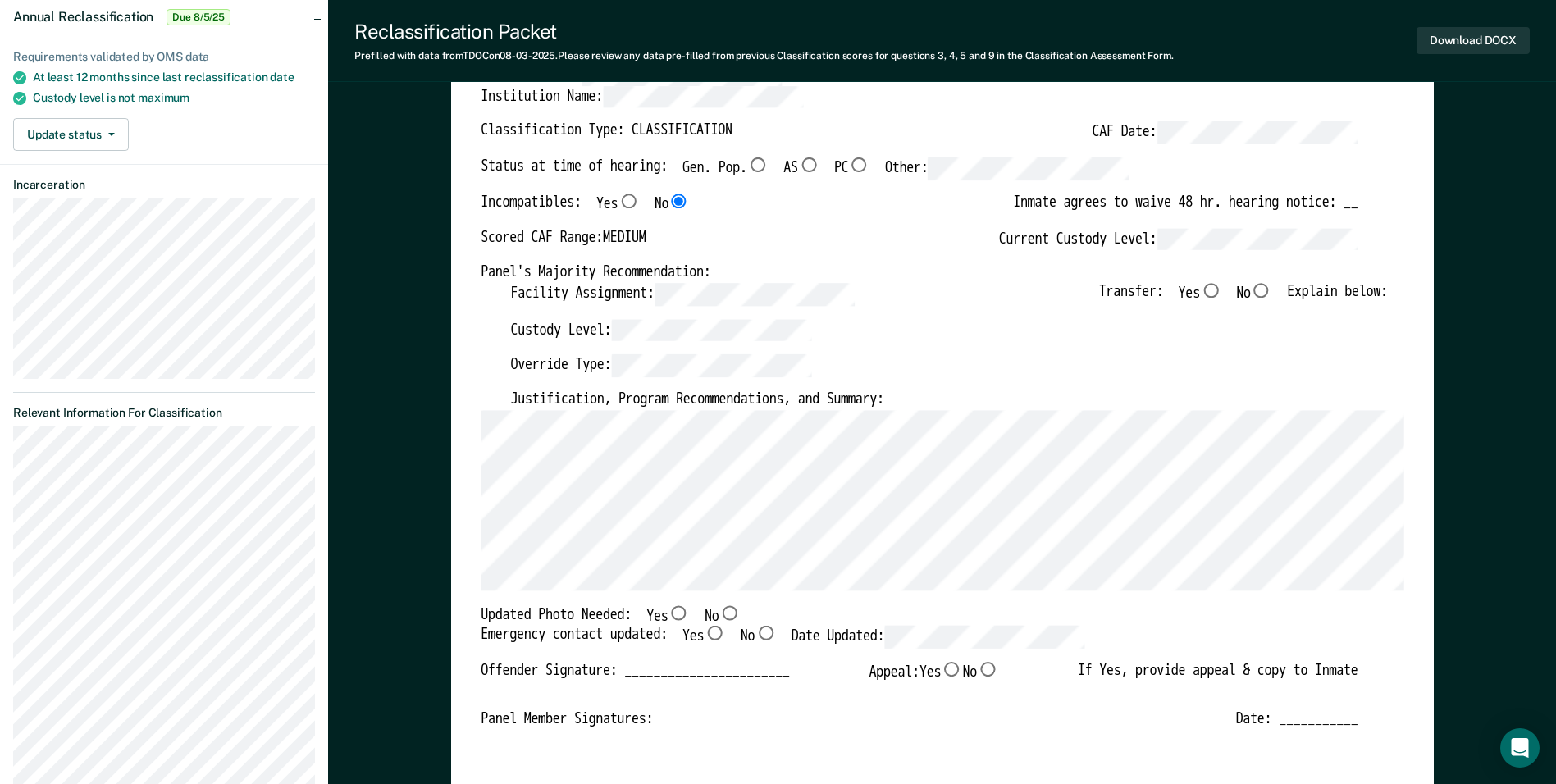 click on "Yes" at bounding box center [678, 613] 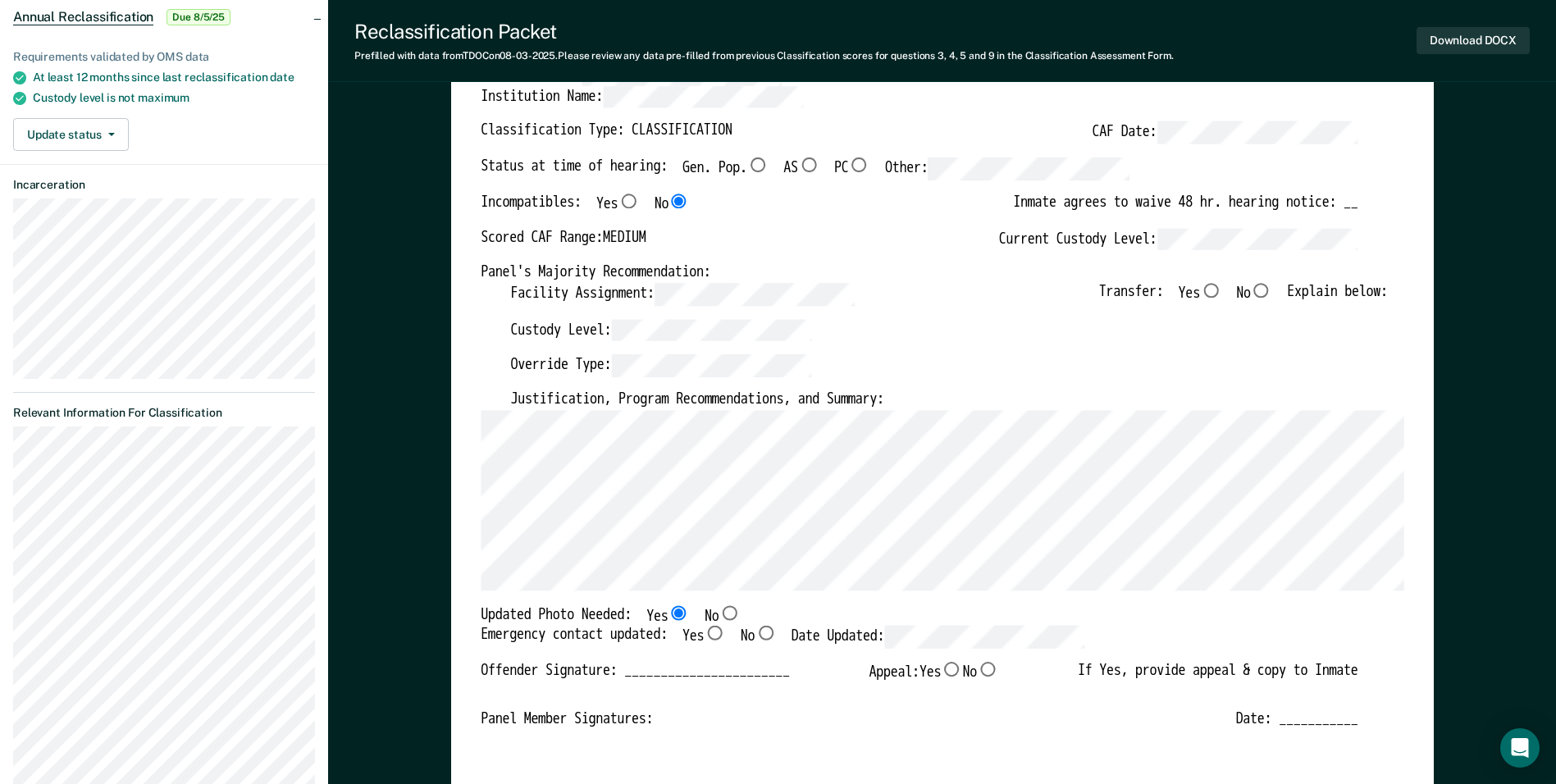 type on "x" 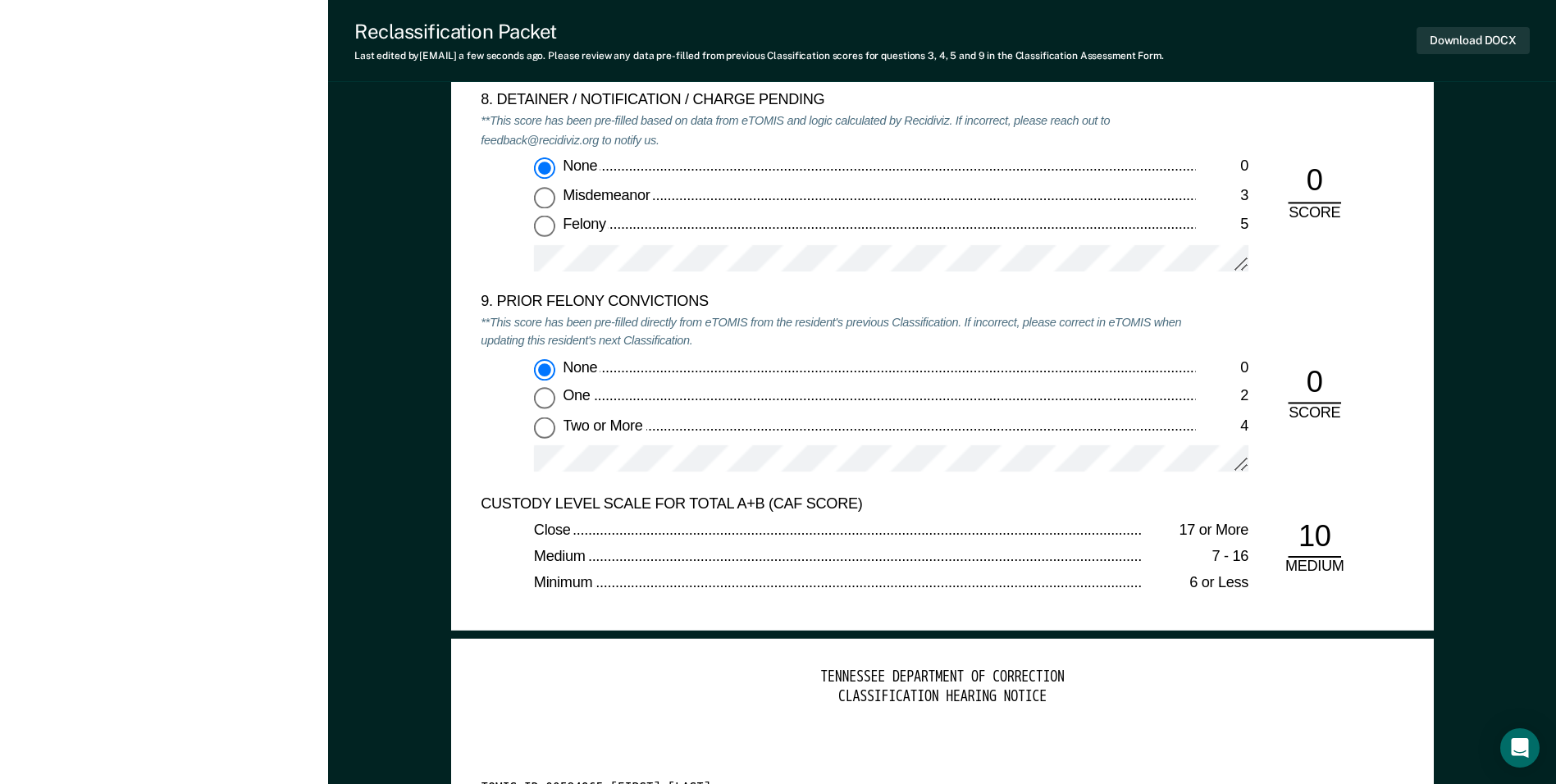scroll, scrollTop: 0, scrollLeft: 0, axis: both 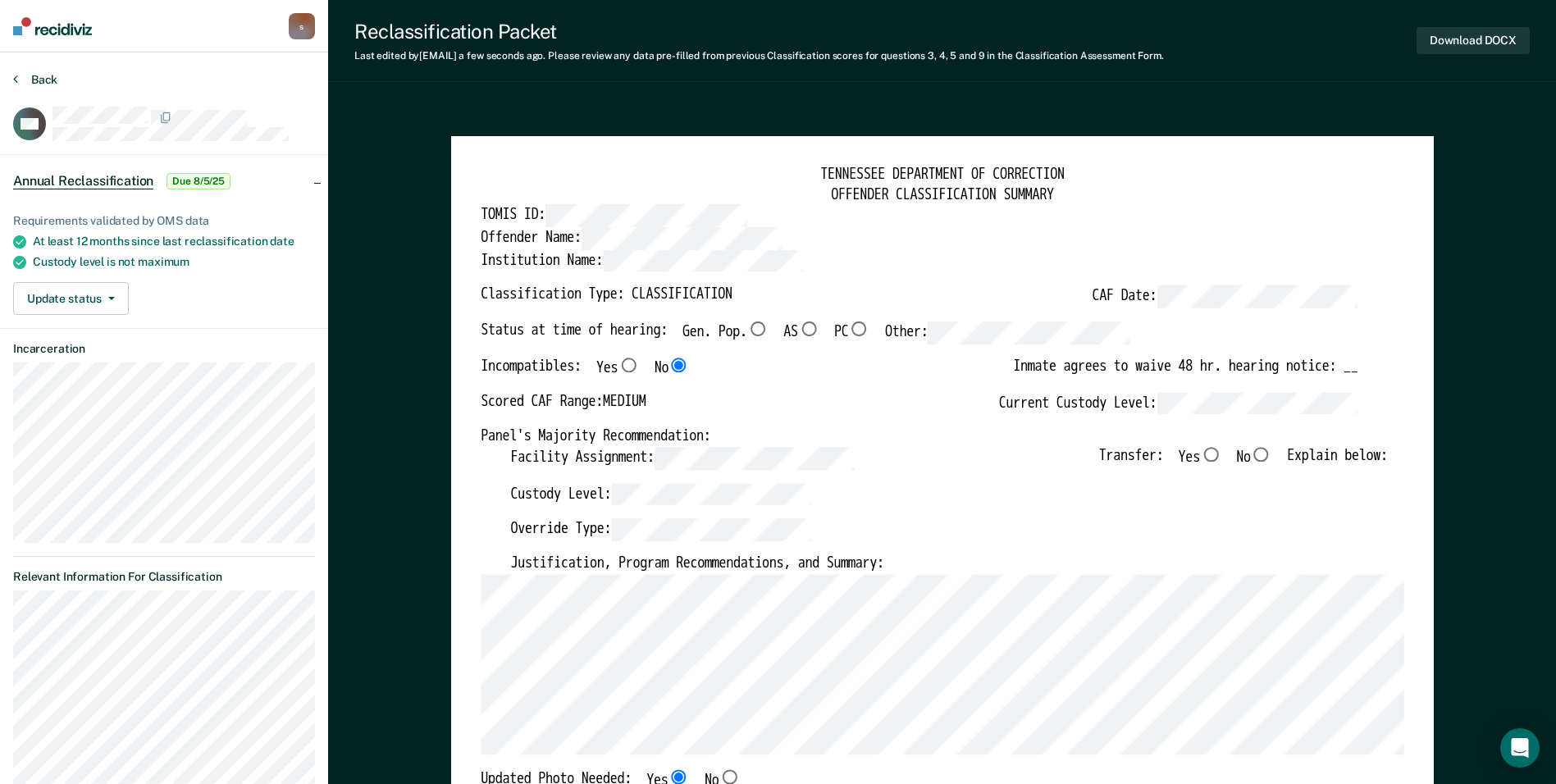 click on "Back" at bounding box center (35, 80) 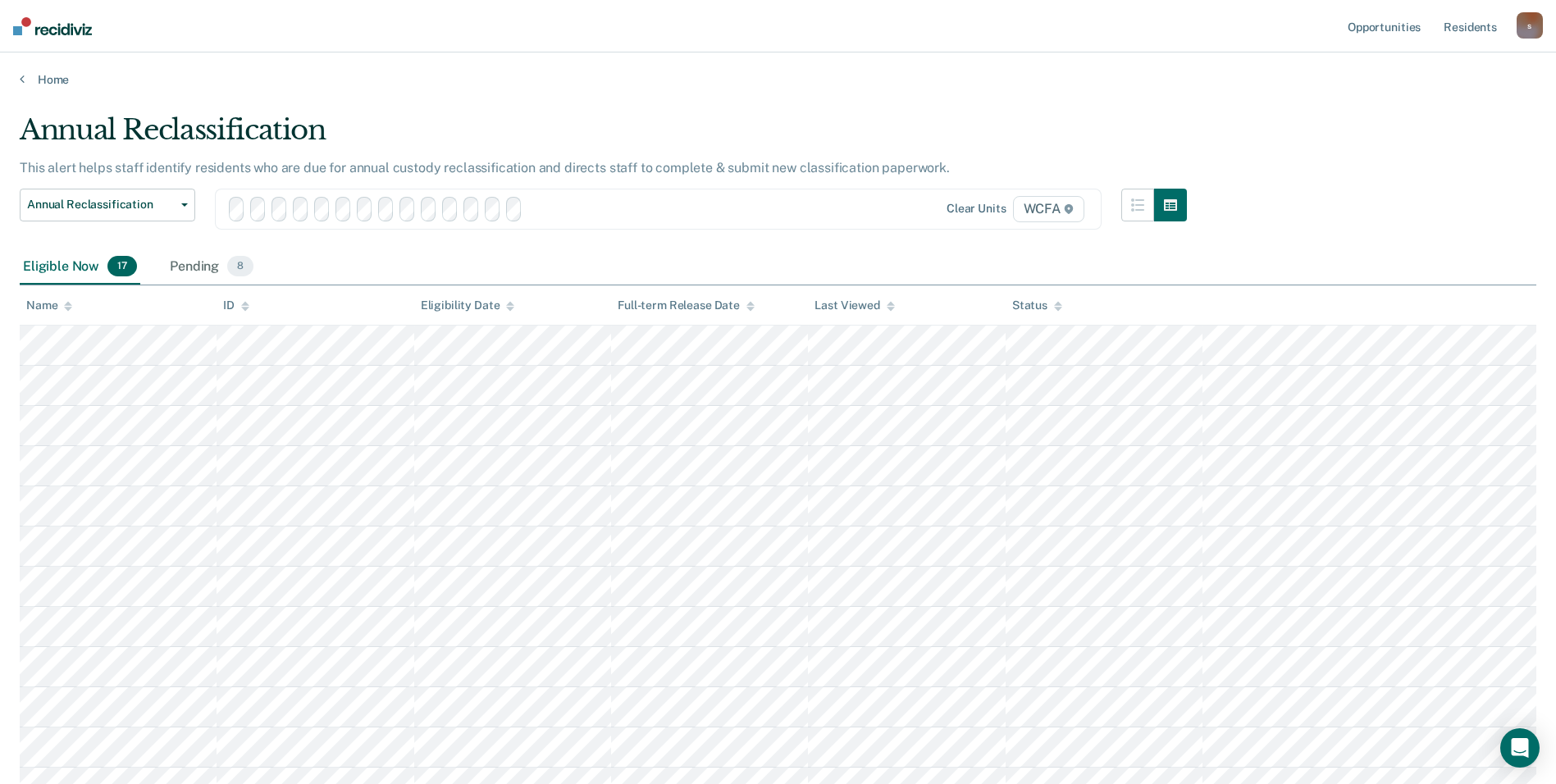scroll, scrollTop: 239, scrollLeft: 0, axis: vertical 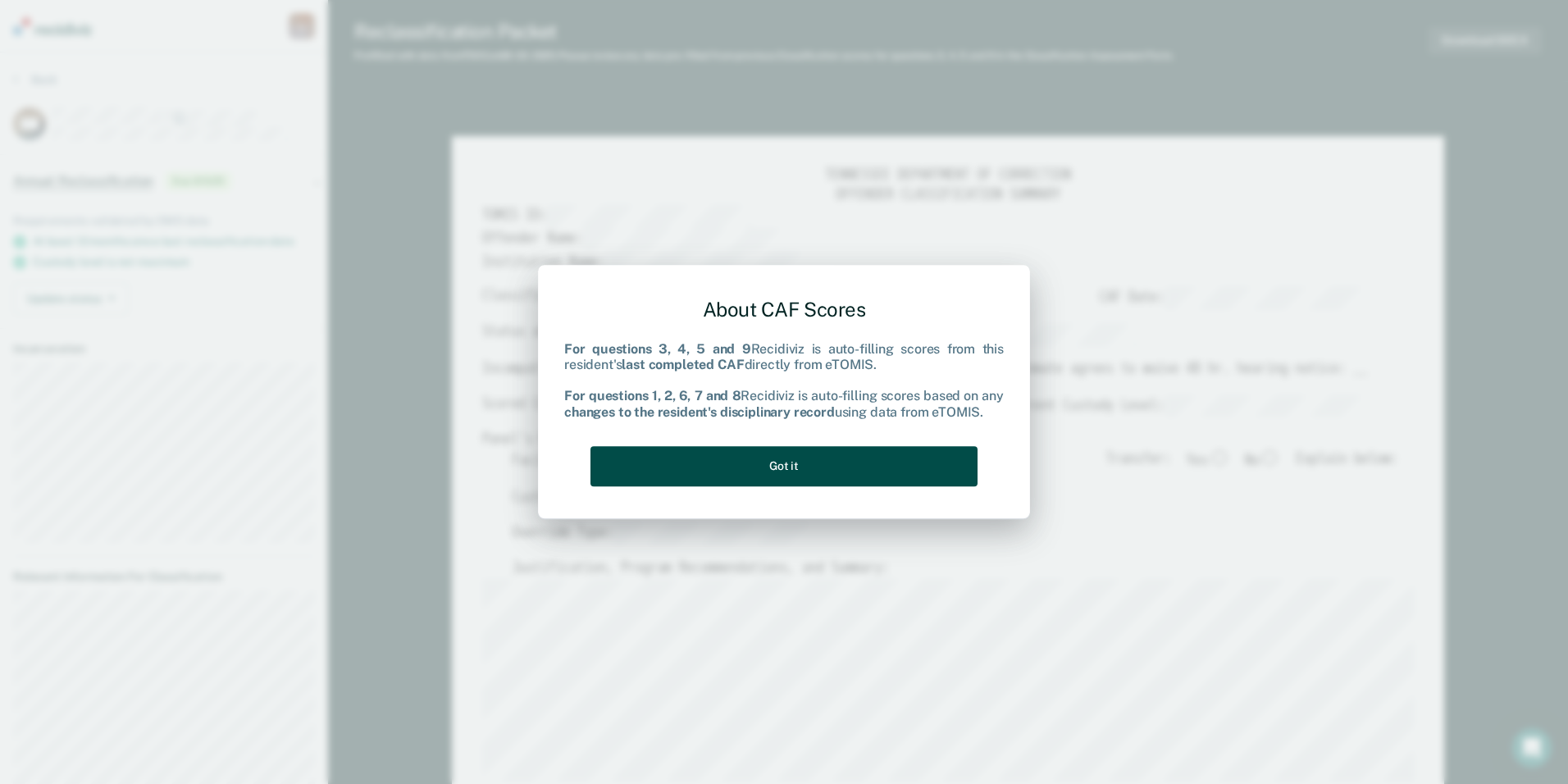 click on "Got it" at bounding box center [784, 466] 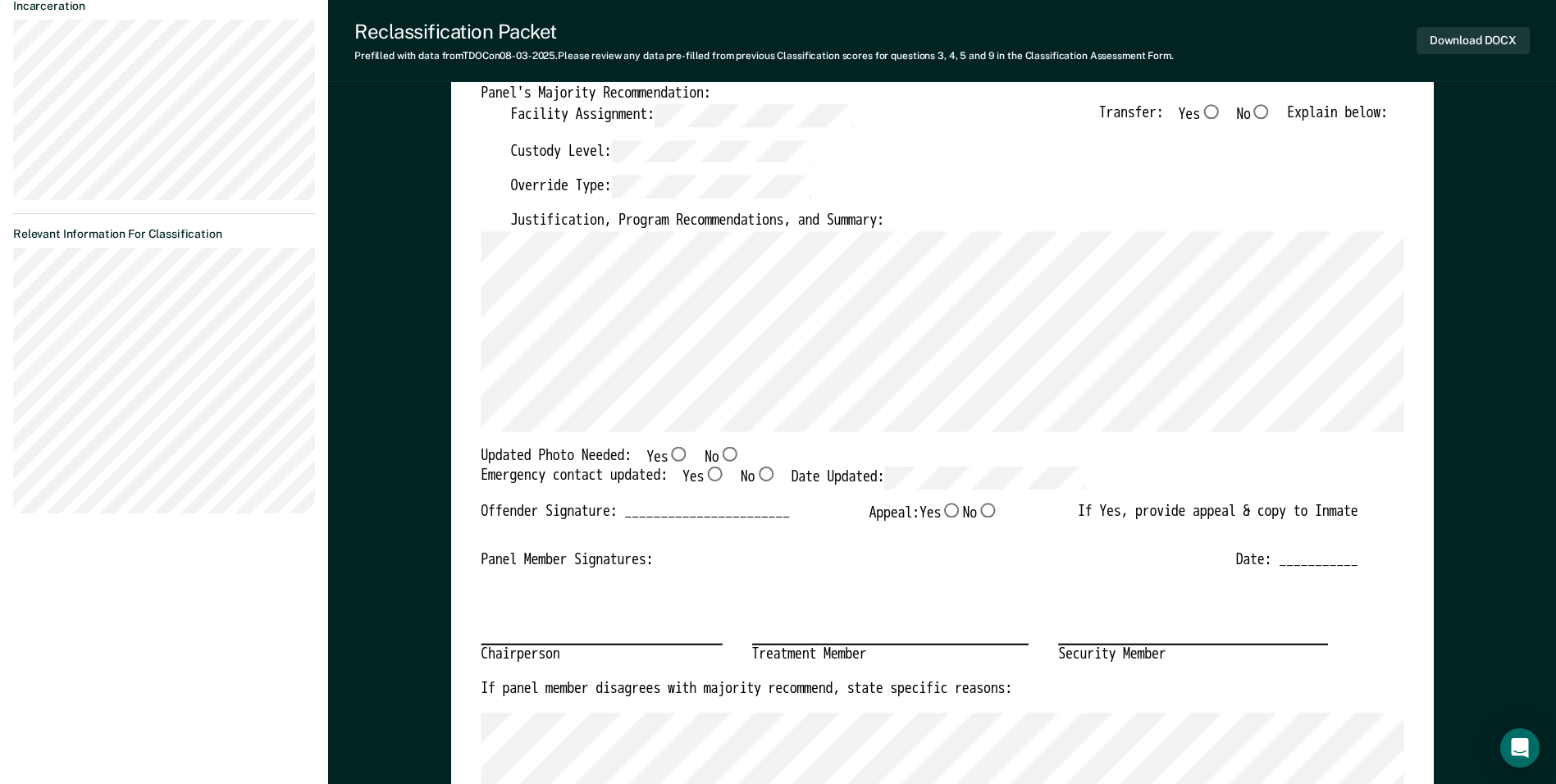 scroll, scrollTop: 410, scrollLeft: 0, axis: vertical 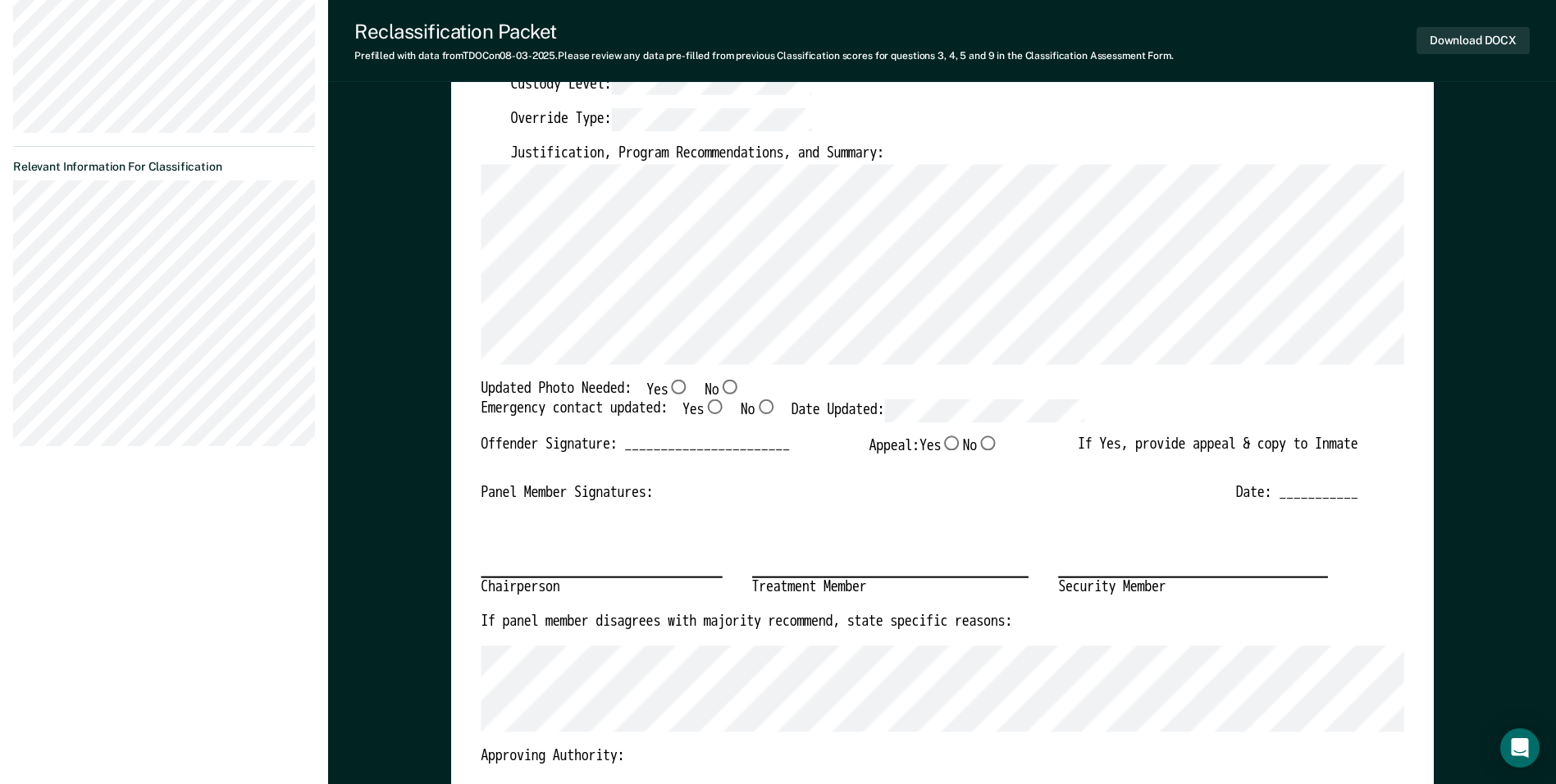 drag, startPoint x: 750, startPoint y: 388, endPoint x: 941, endPoint y: 376, distance: 191.37659 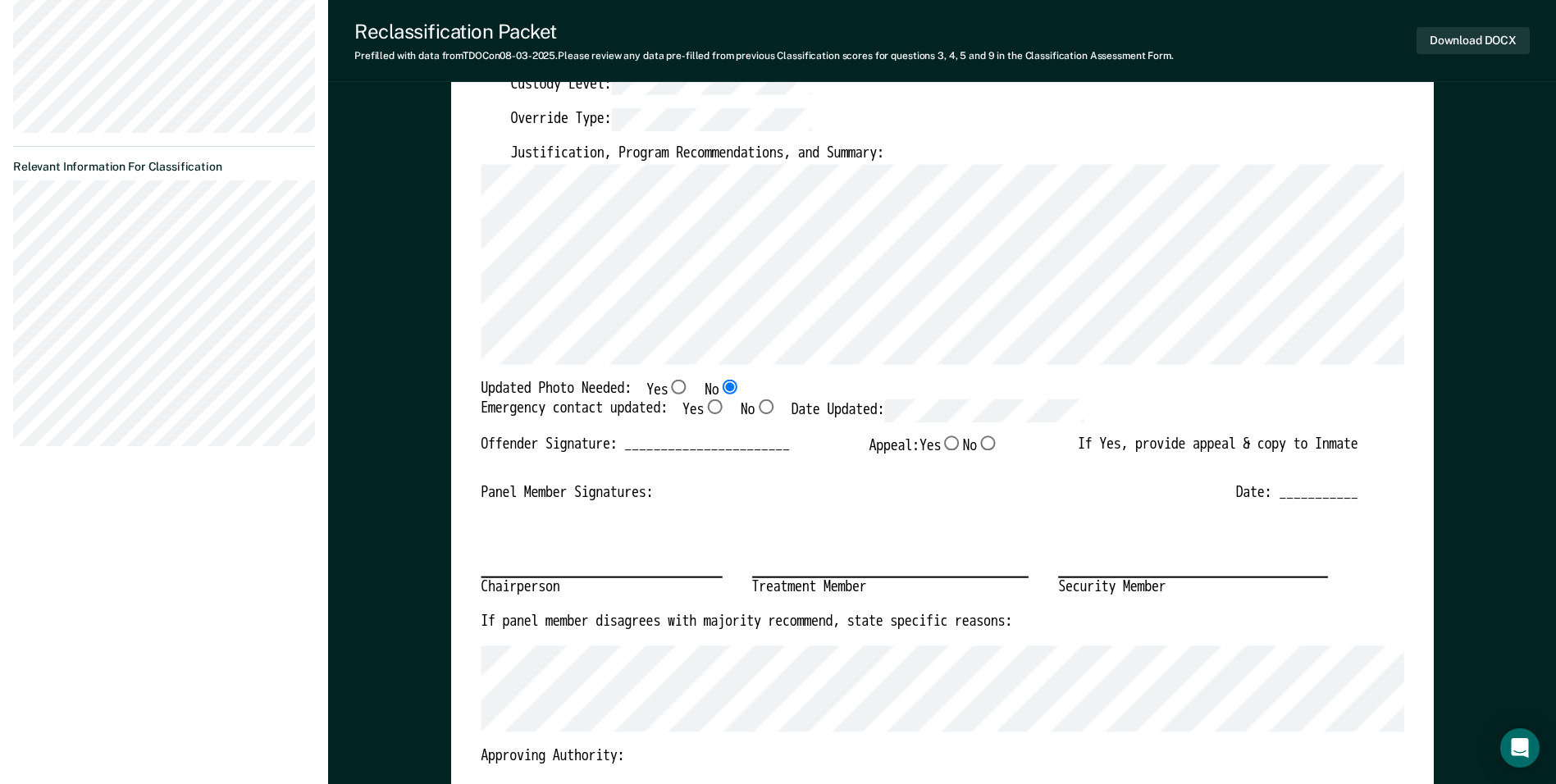 type on "x" 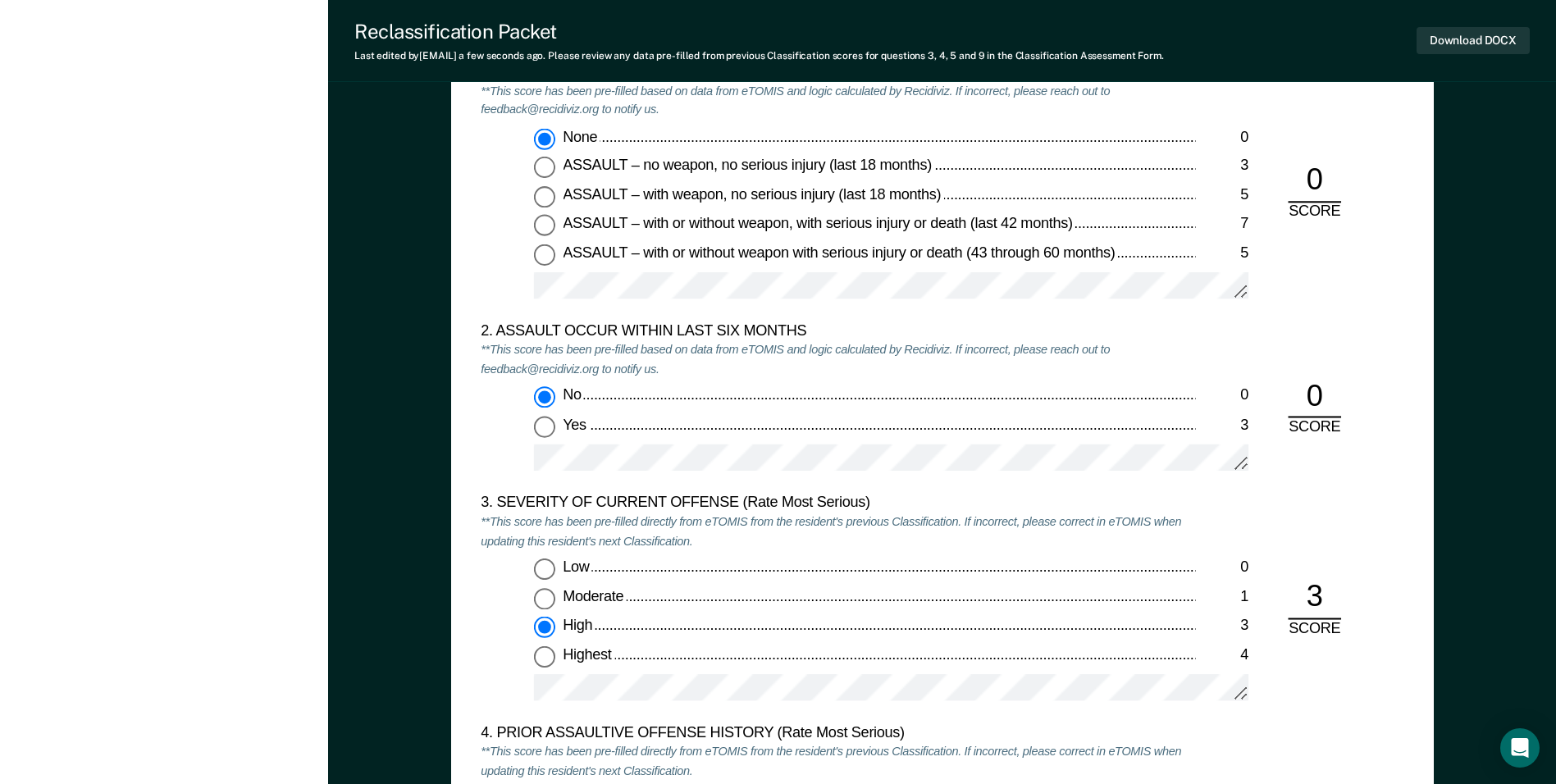 scroll, scrollTop: 1722, scrollLeft: 0, axis: vertical 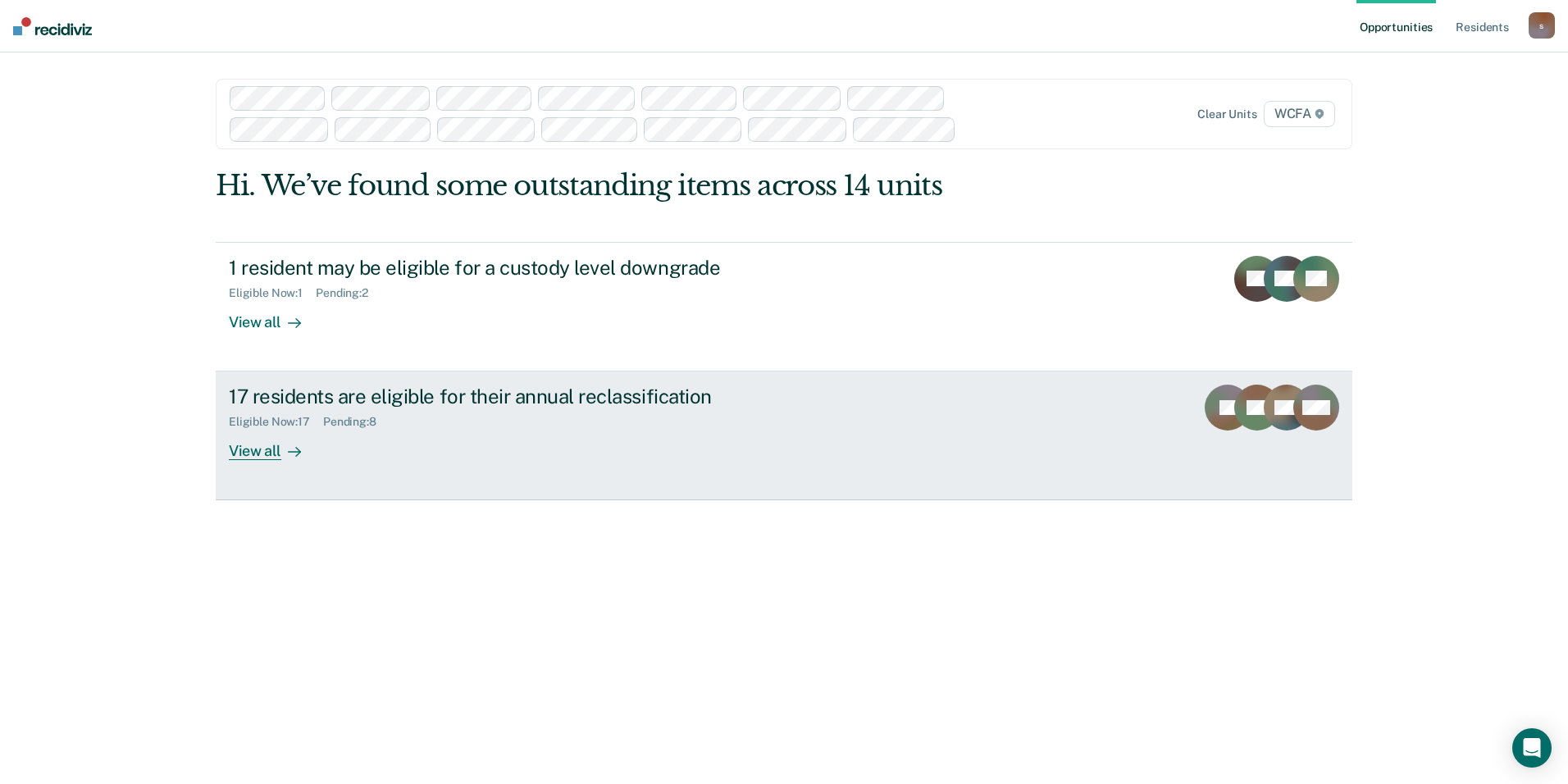 click on "View all" at bounding box center (275, 444) 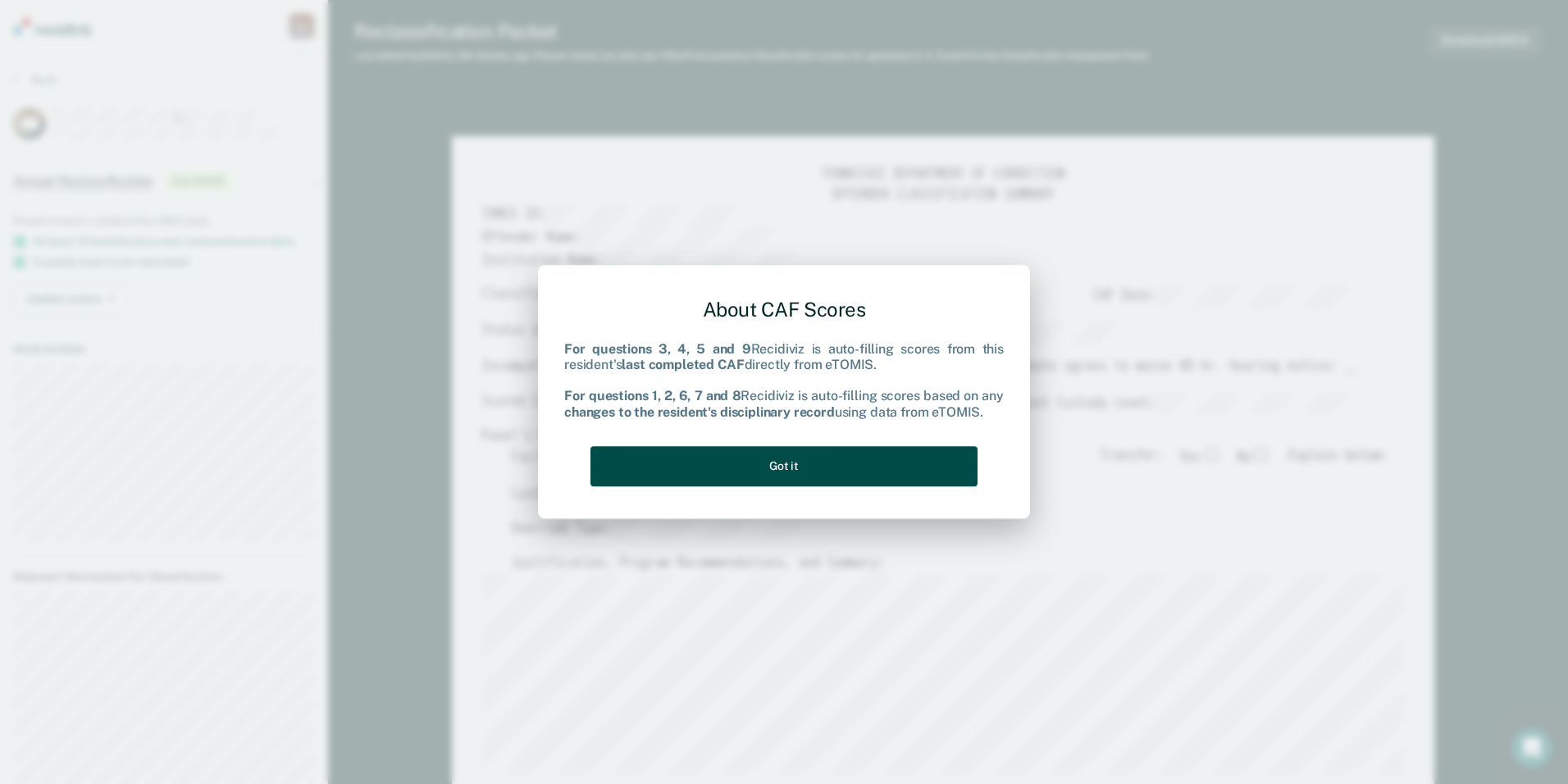 click on "Got it" at bounding box center [784, 466] 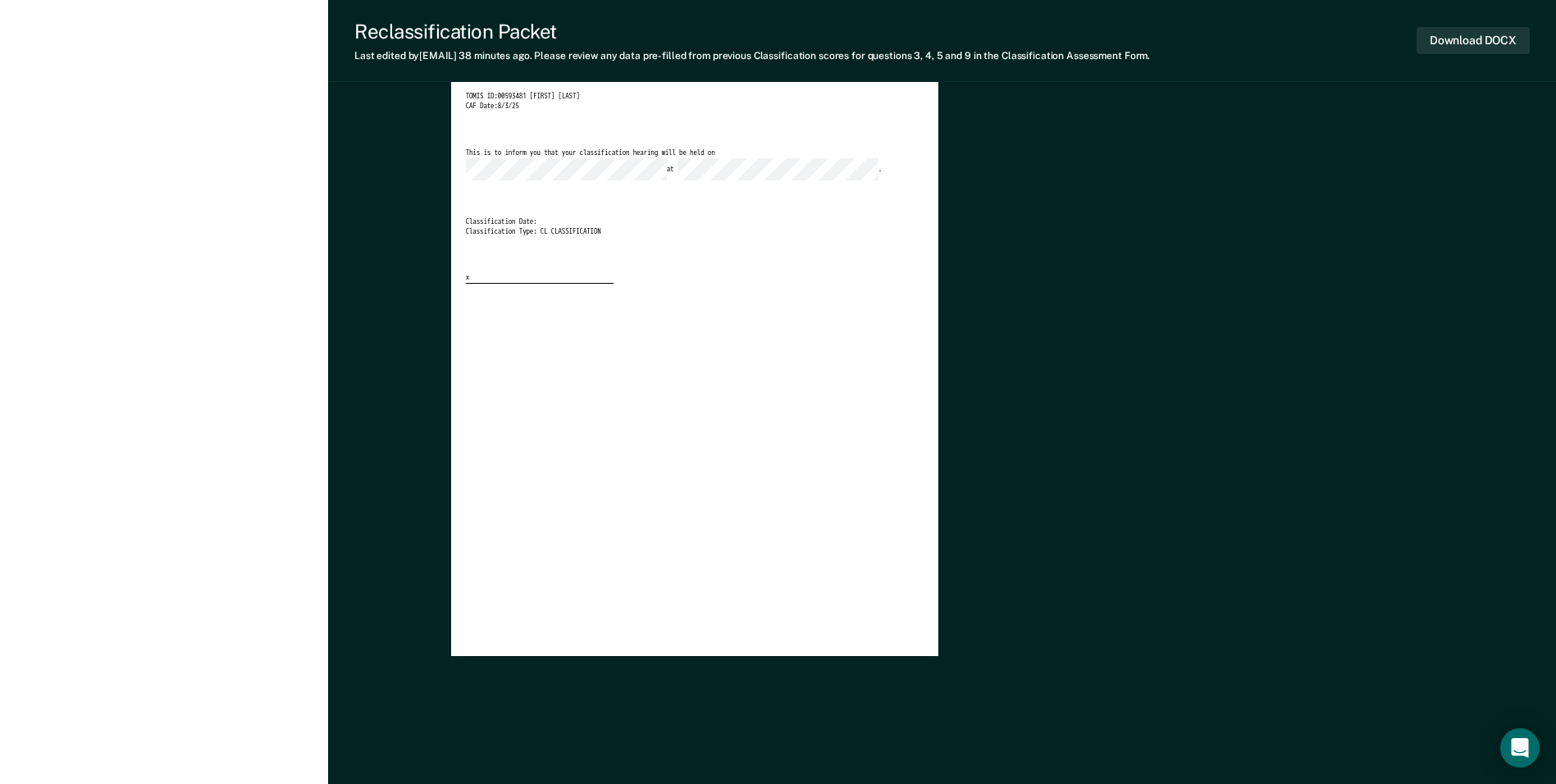 scroll, scrollTop: 0, scrollLeft: 0, axis: both 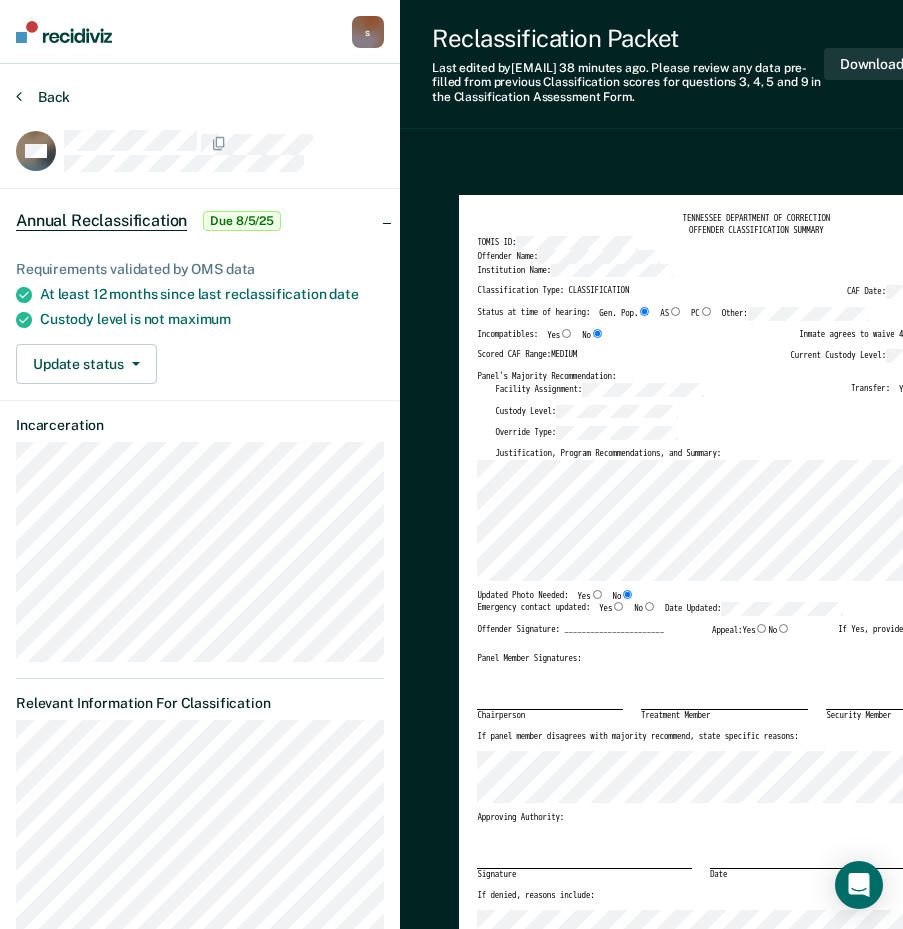 click on "Back" at bounding box center (43, 97) 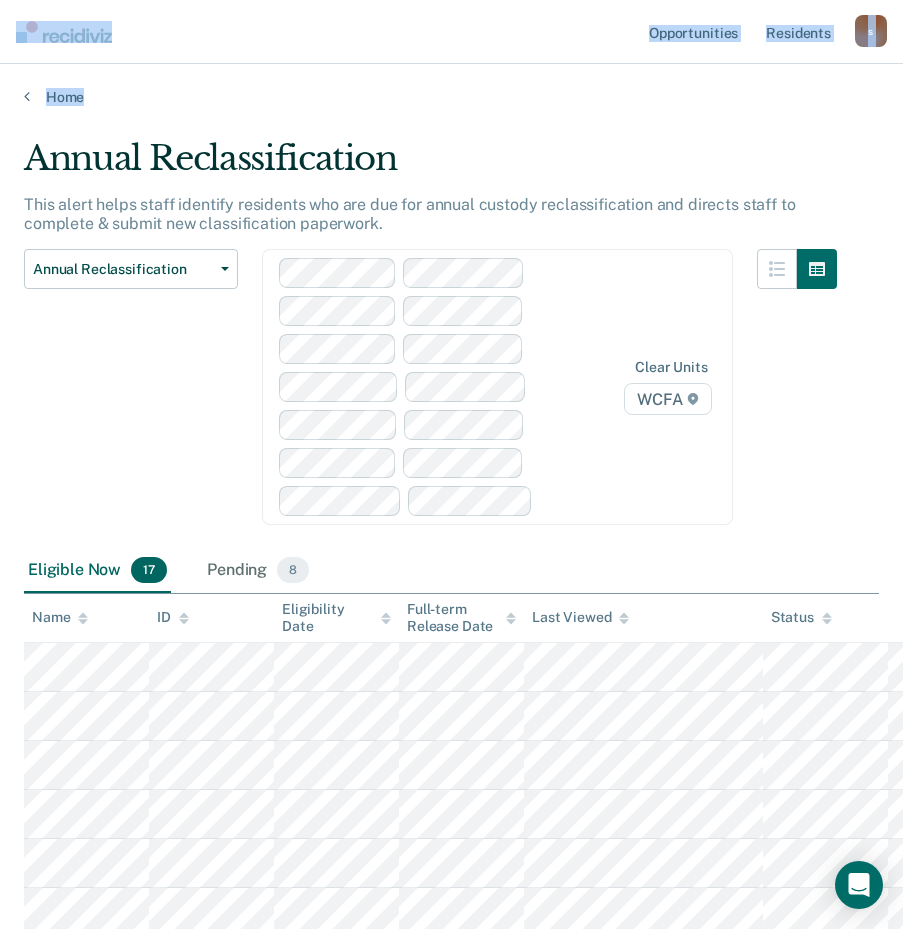 click on "Opportunities Resident s shanddrikka.crump@corecivic.com s Profile How it works Log Out Home Annual Reclassification   This alert helps staff identify residents who are due for annual custody reclassification and directs staff to complete & submit new classification paperwork. Annual Reclassification Custody Level Downgrade Annual Reclassification Initial Classification Clear   units WCFA   Eligible Now 17 Pending 8
To pick up a draggable item, press the space bar.
While dragging, use the arrow keys to move the item.
Press space again to drop the item in its new position, or press escape to cancel.
Name ID Eligibility Date Full-term Release Date Last Viewed Status" at bounding box center [451, 810] 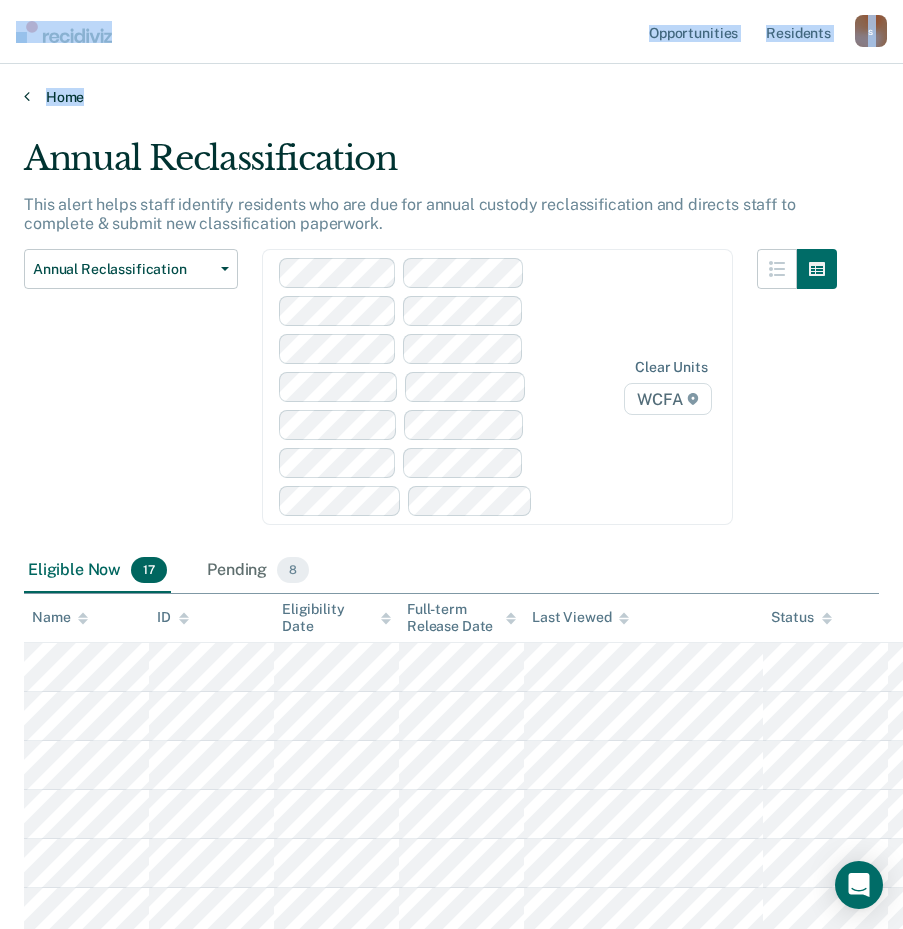 drag, startPoint x: 86, startPoint y: 76, endPoint x: 63, endPoint y: 97, distance: 31.144823 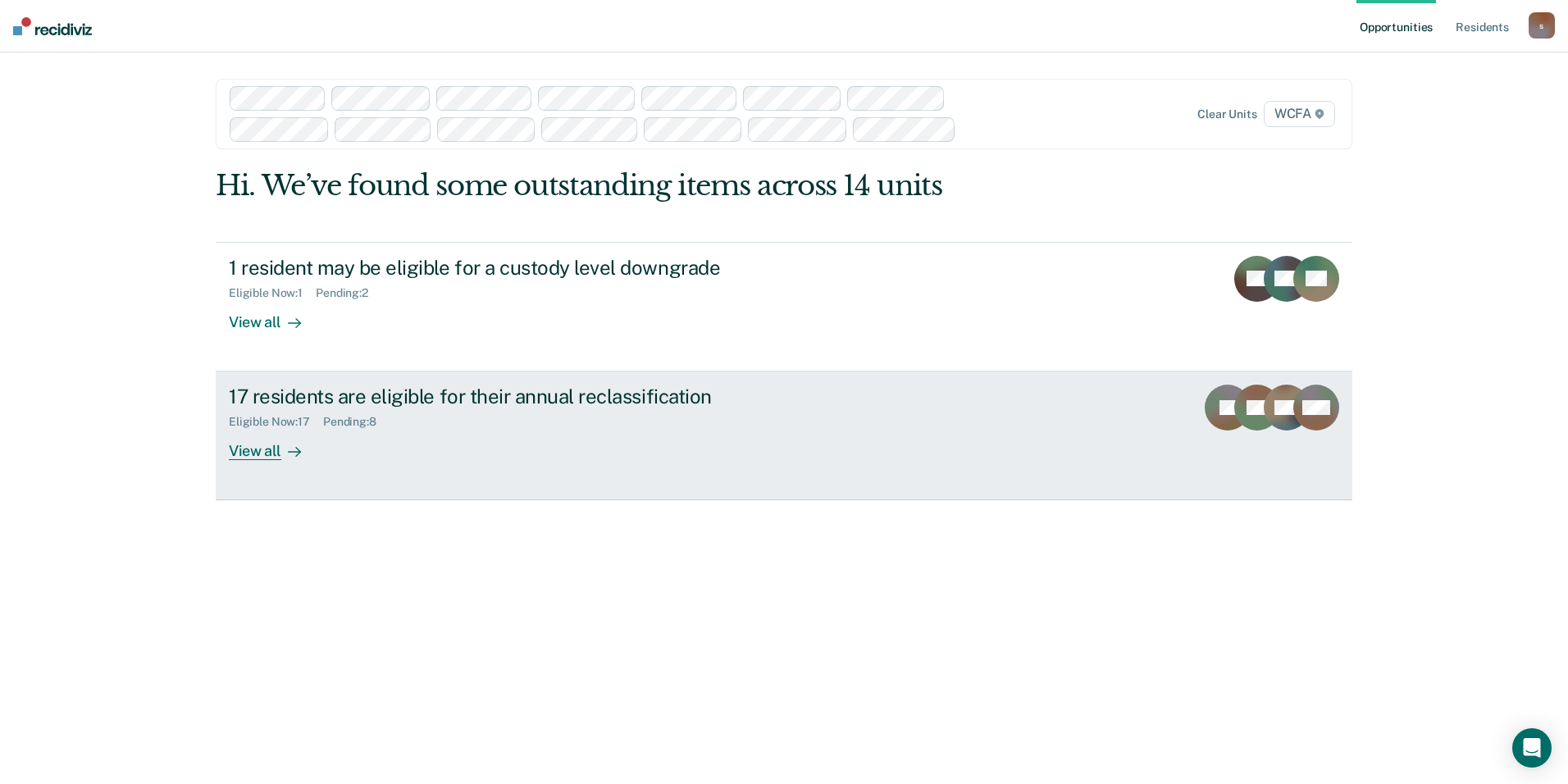 click on "View all" at bounding box center (275, 444) 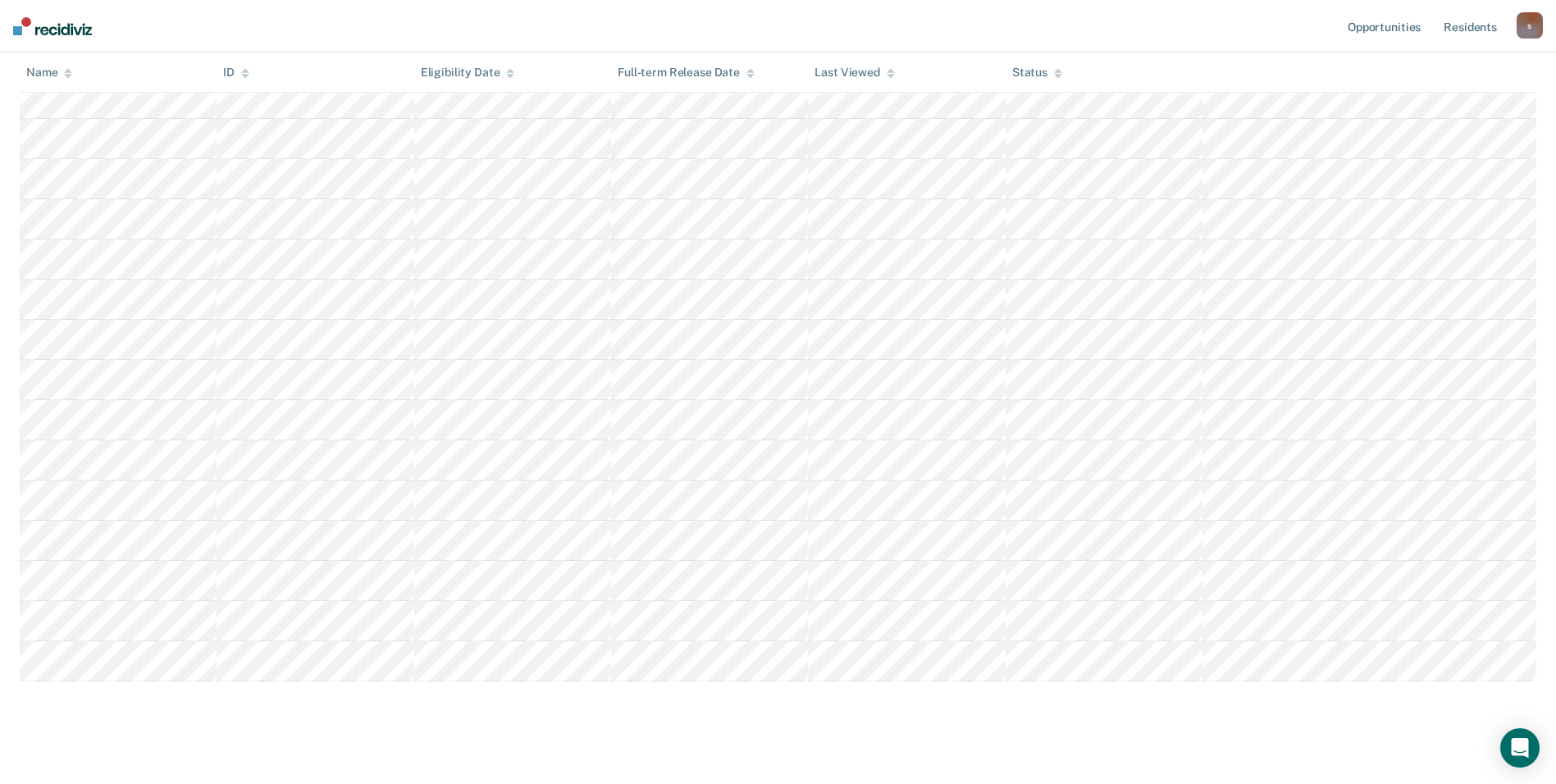 scroll, scrollTop: 403, scrollLeft: 0, axis: vertical 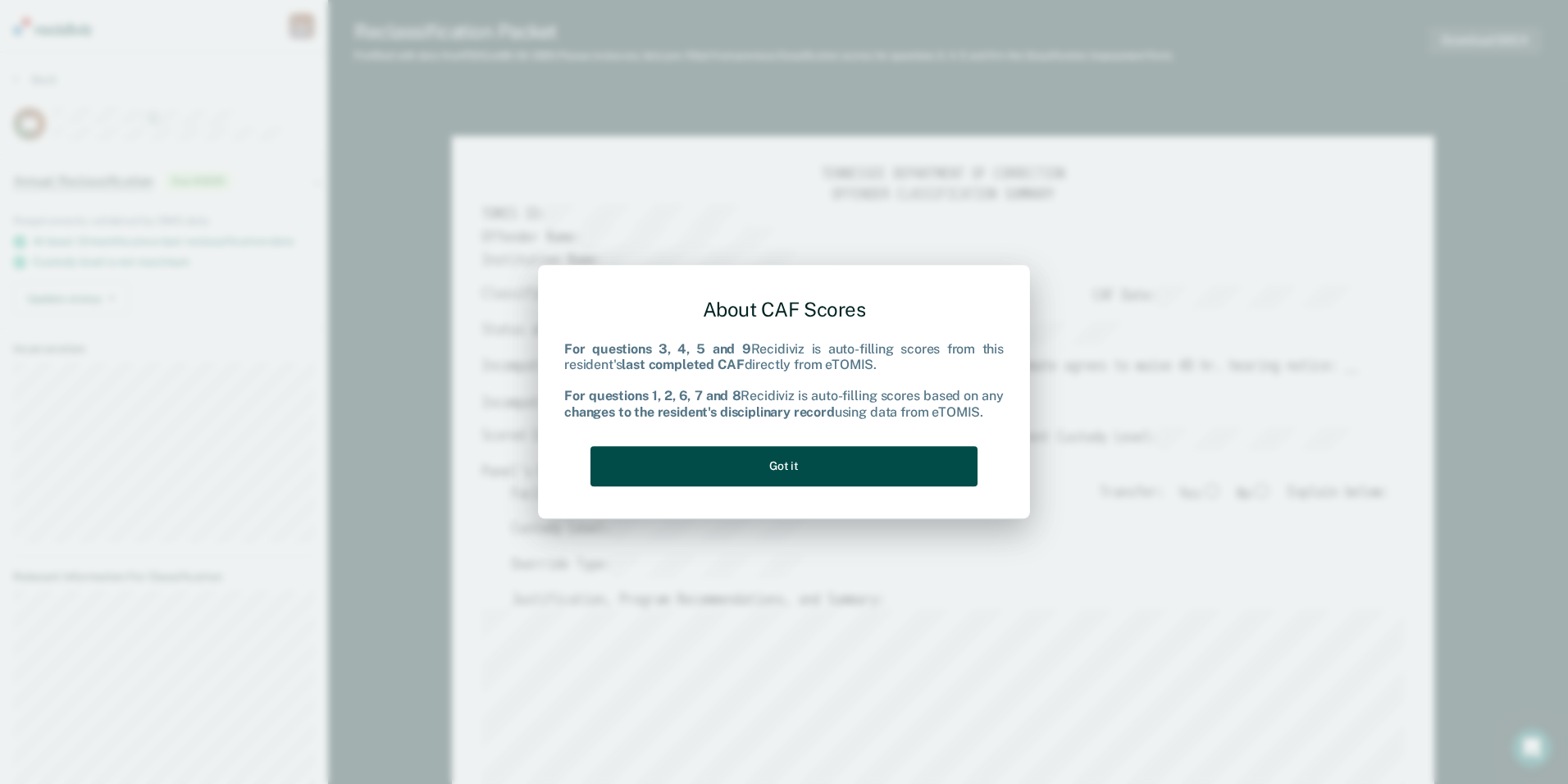 click on "Got it" at bounding box center (784, 466) 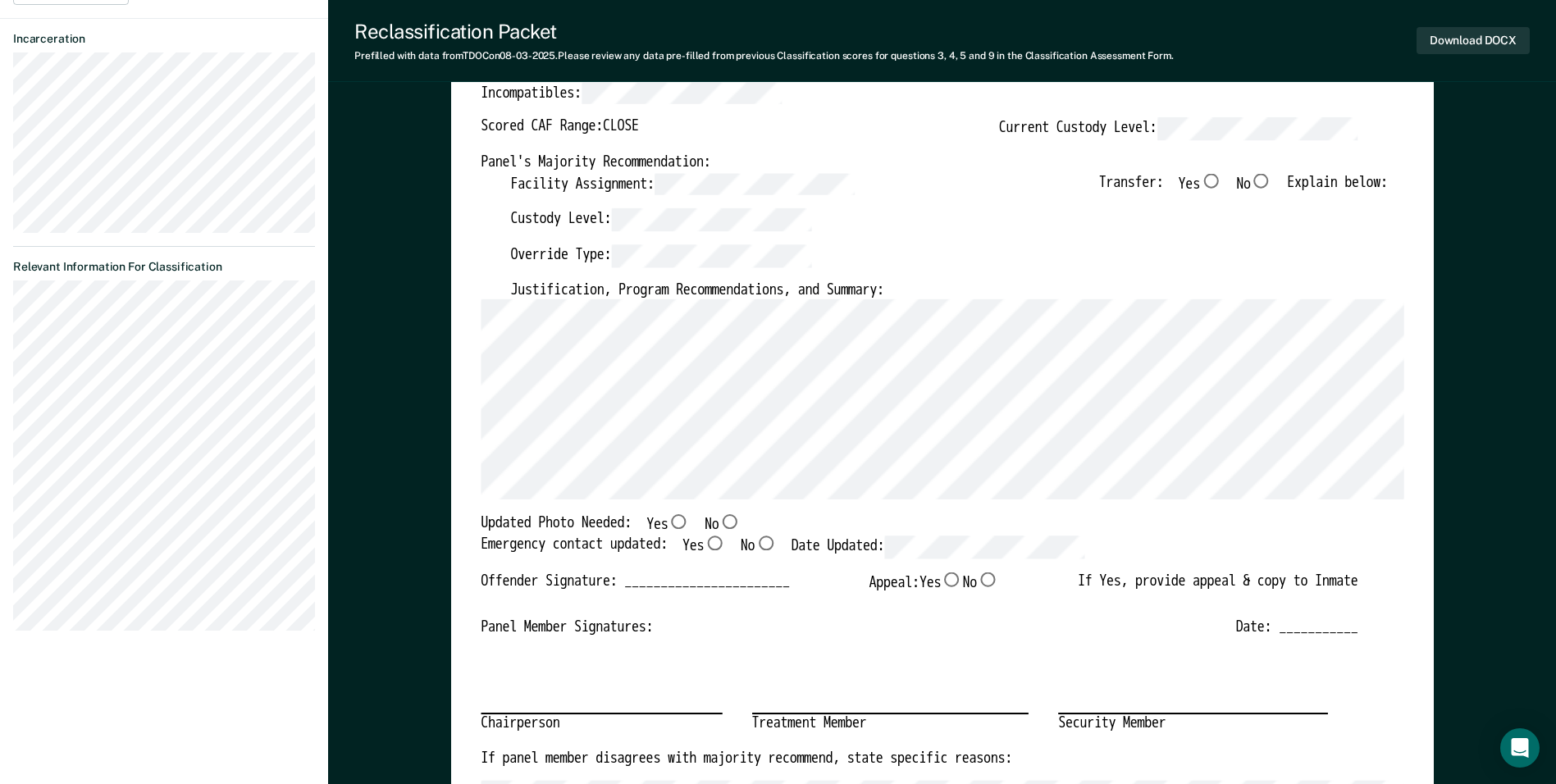 scroll, scrollTop: 328, scrollLeft: 0, axis: vertical 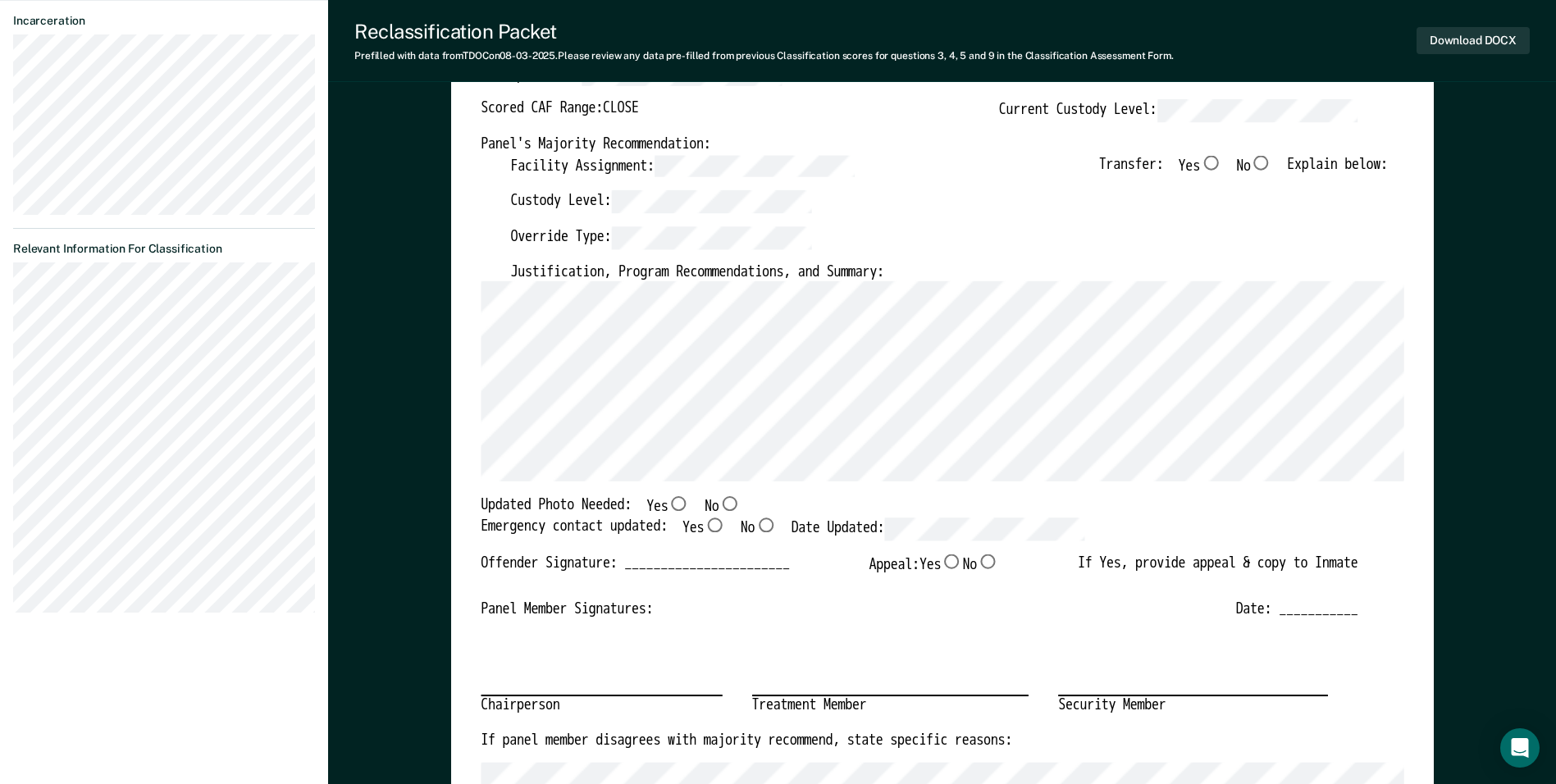 click on "Yes" at bounding box center [678, 504] 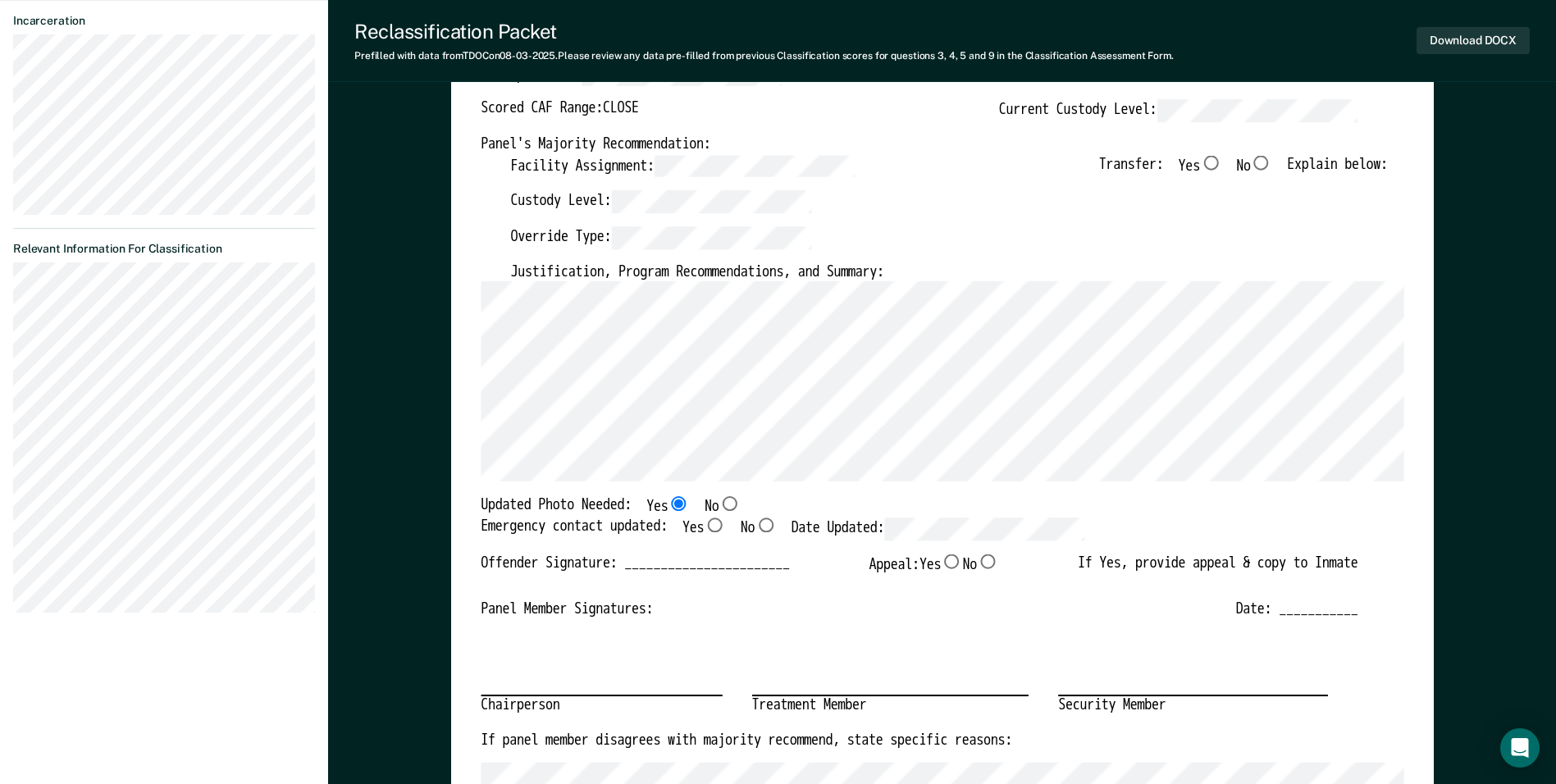 type on "x" 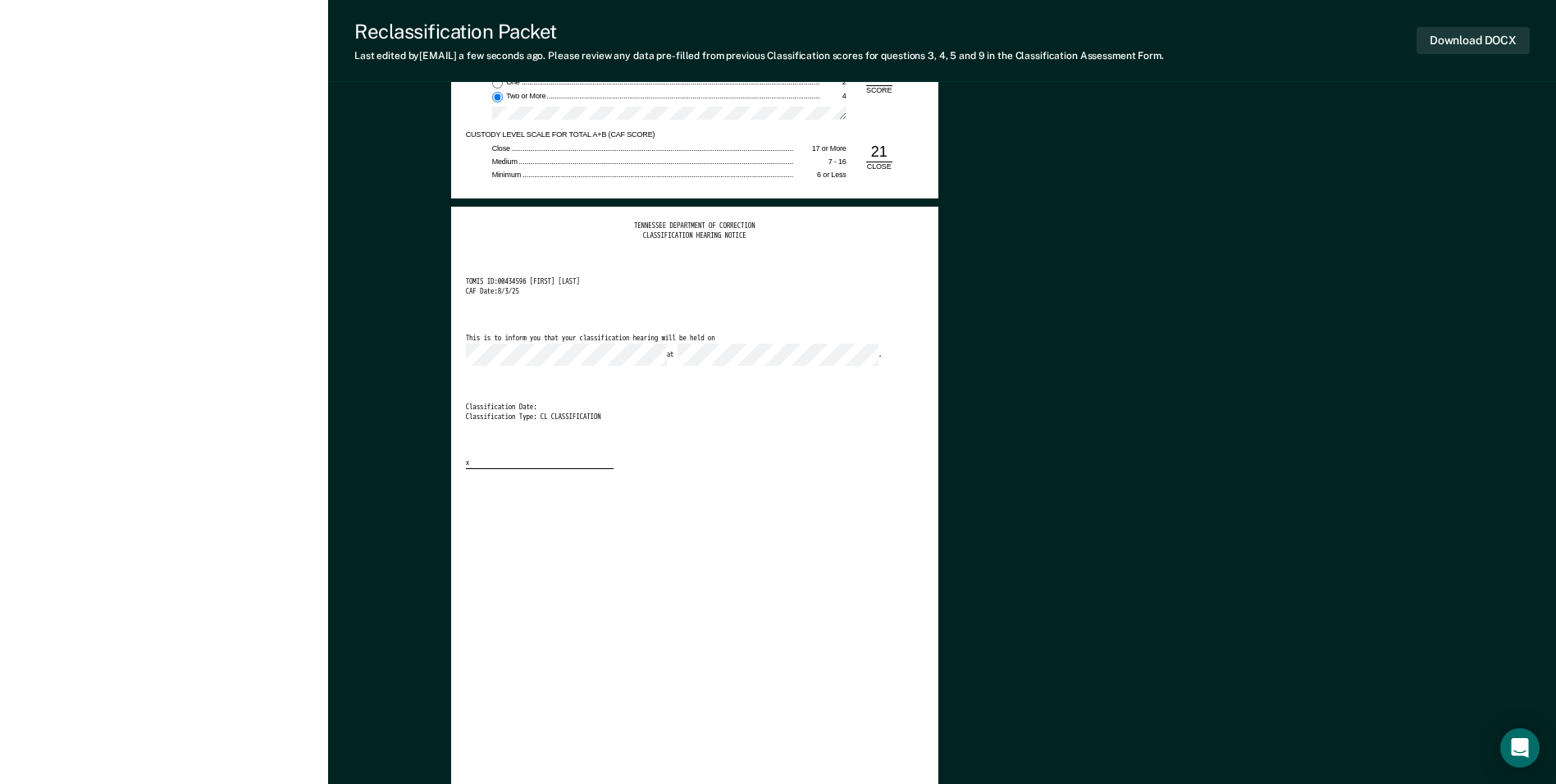 scroll, scrollTop: 0, scrollLeft: 0, axis: both 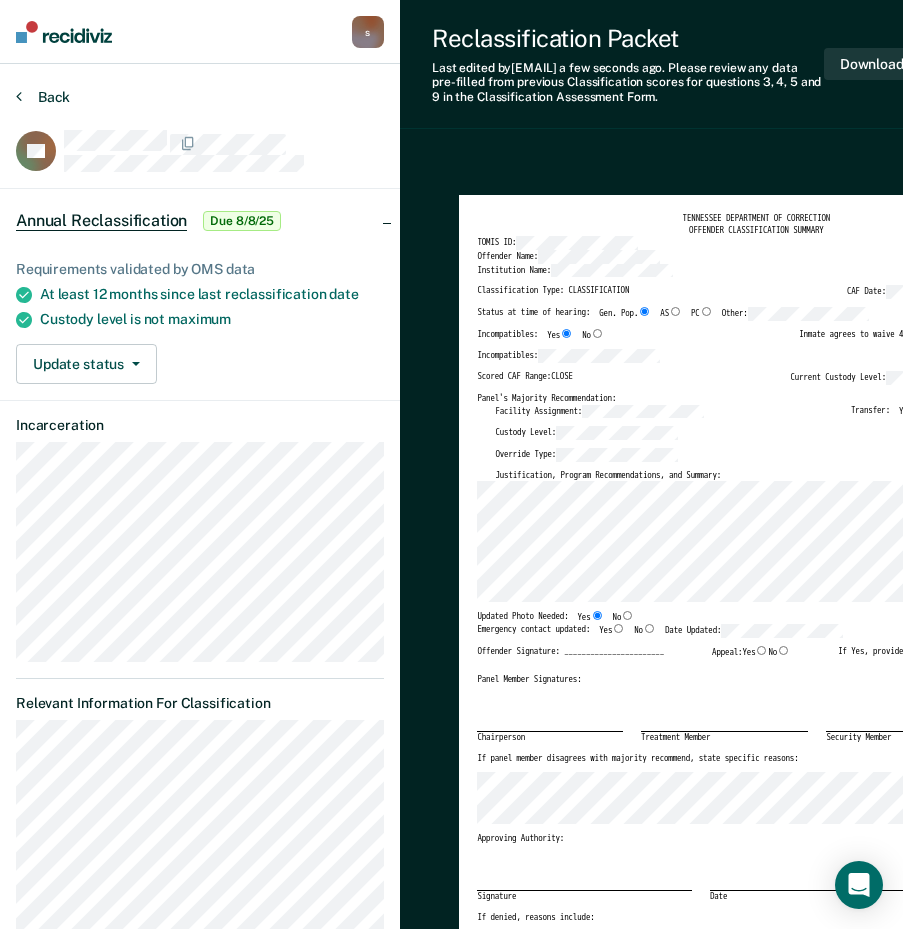 click on "Back" at bounding box center (43, 97) 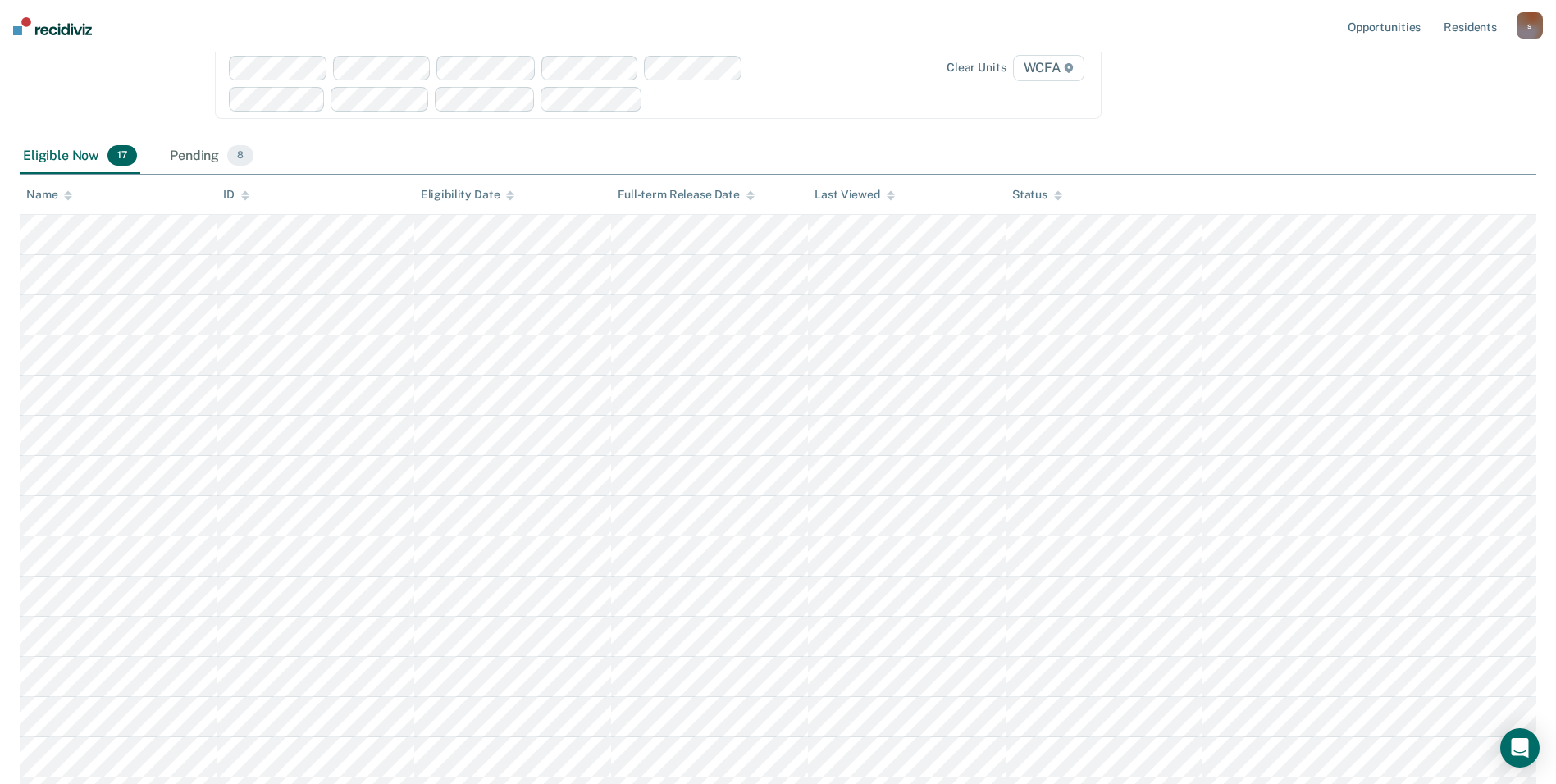 scroll, scrollTop: 157, scrollLeft: 0, axis: vertical 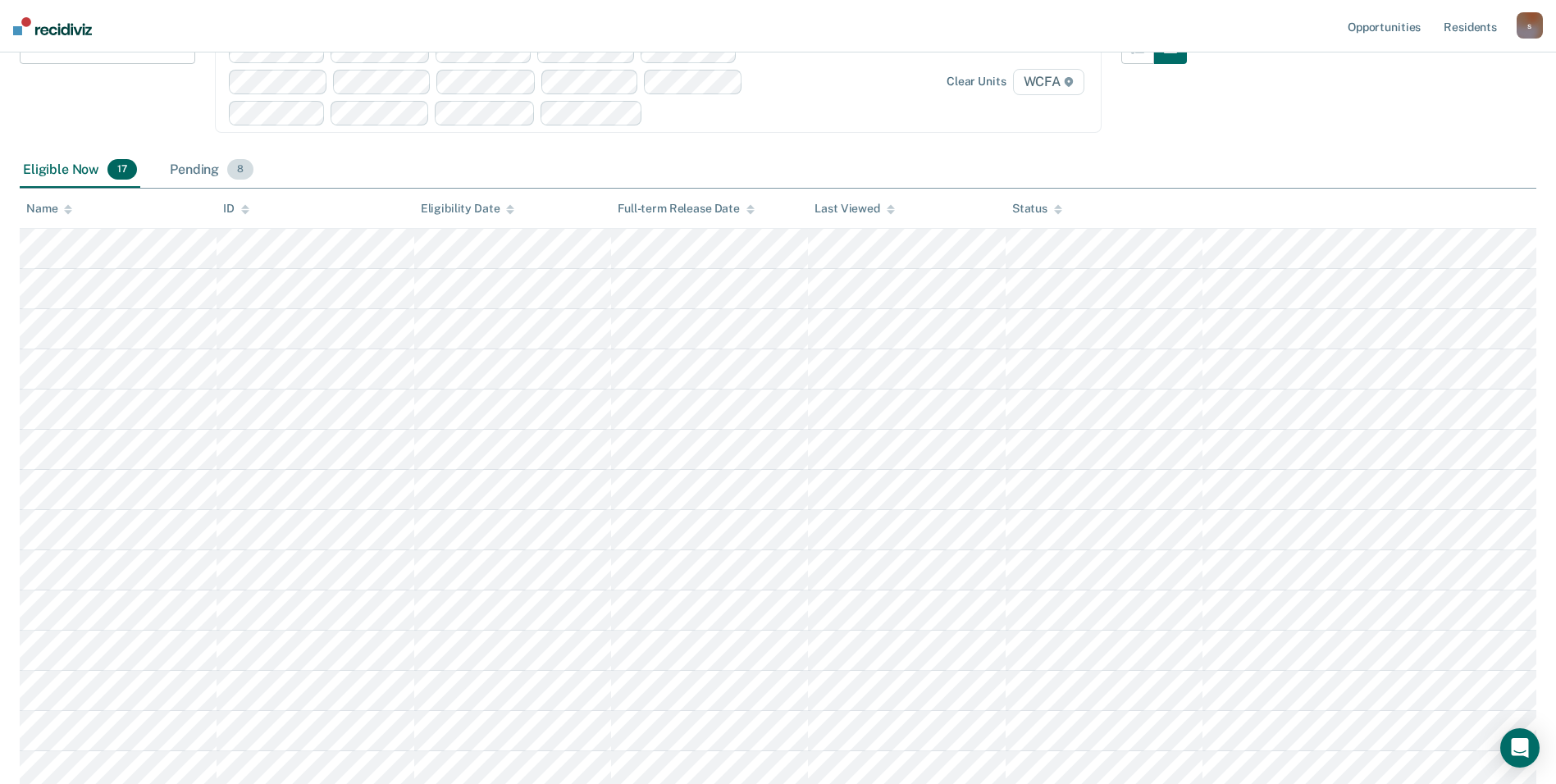click on "Pending 8" at bounding box center (212, 171) 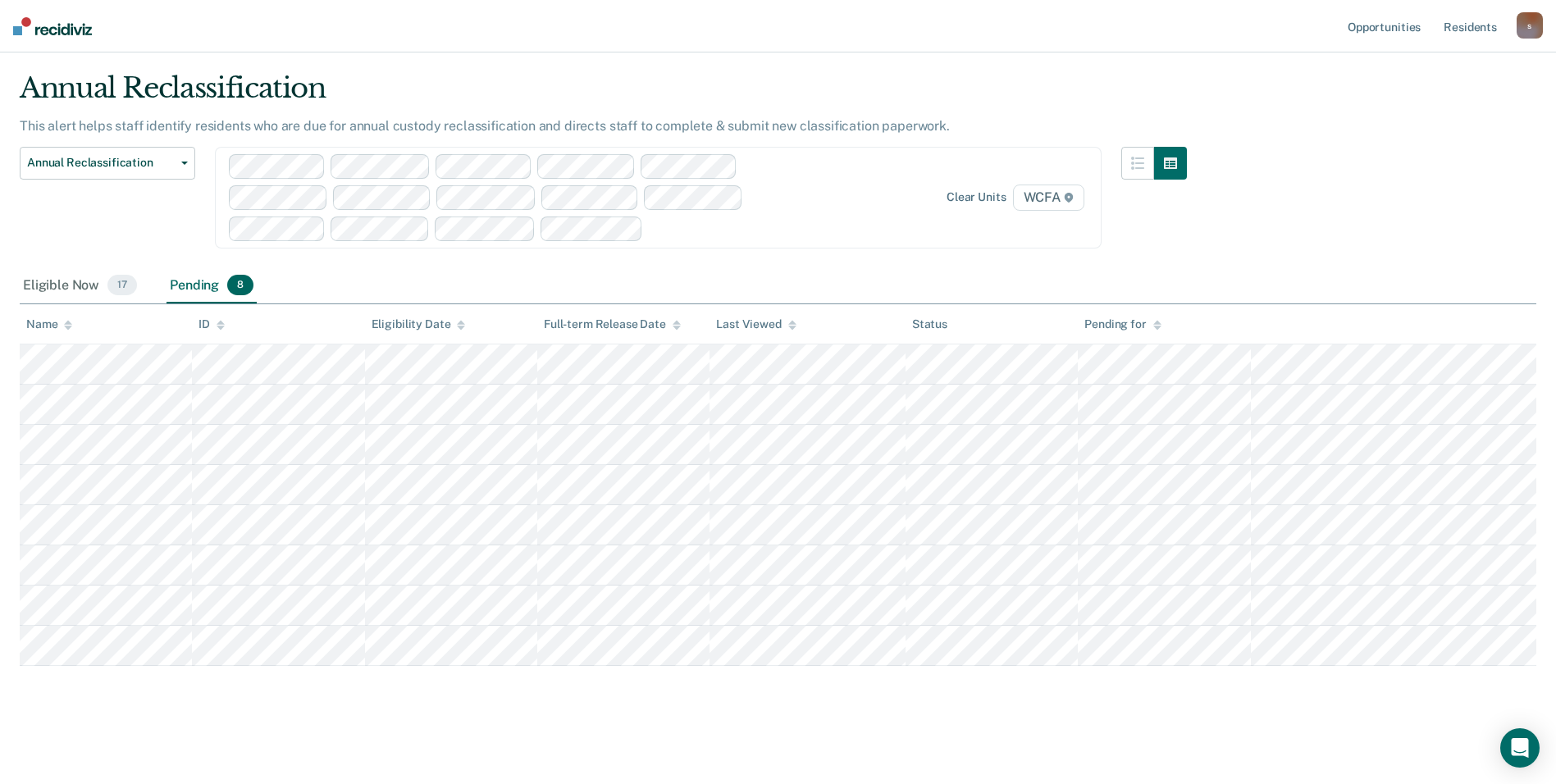 scroll, scrollTop: 0, scrollLeft: 0, axis: both 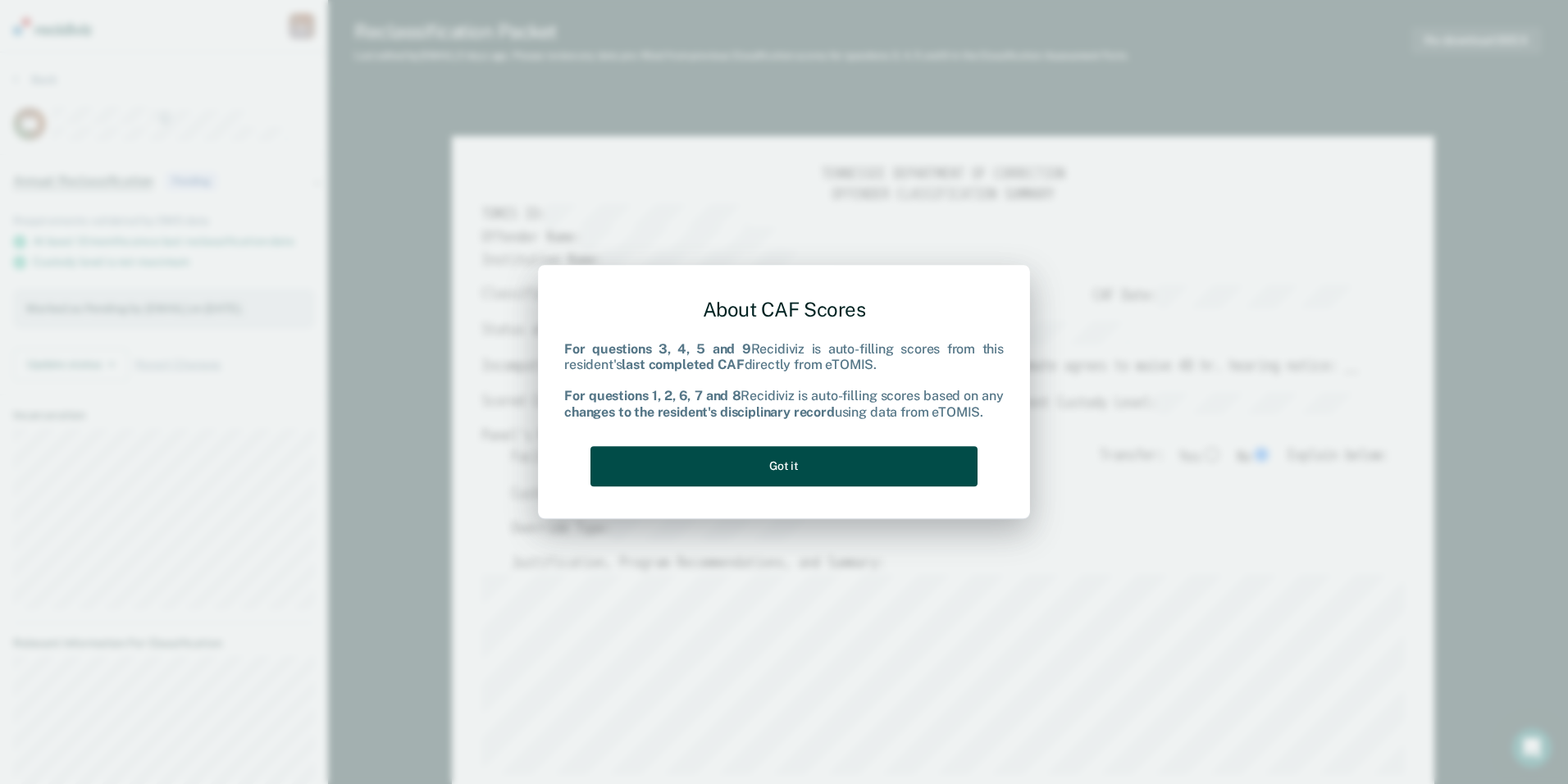 click on "Got it" at bounding box center [784, 466] 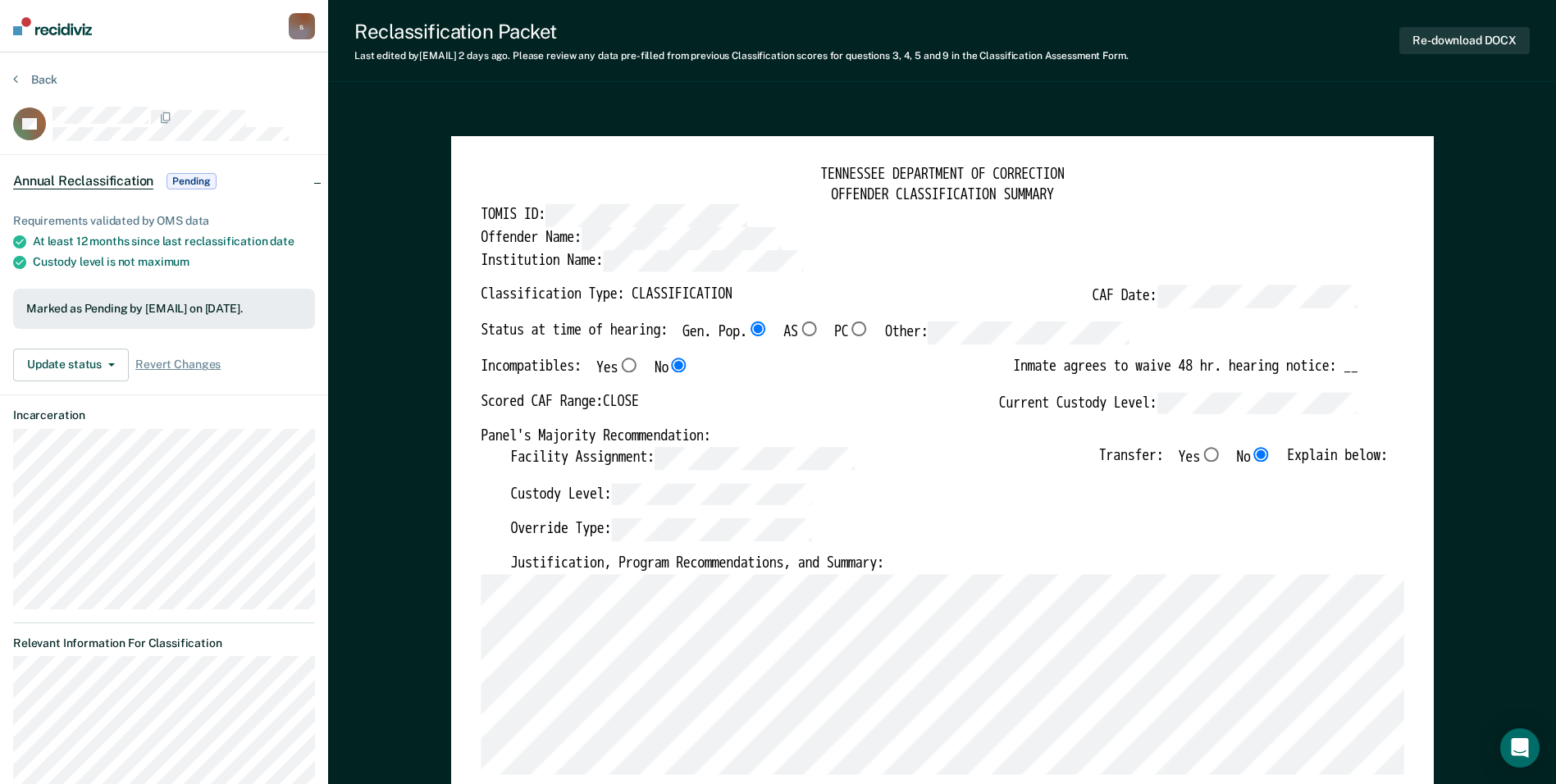 click on "TENNESSEE DEPARTMENT OF CORRECTION OFFENDER CLASSIFICATION SUMMARY TOMIS ID:  Offender Name:  Institution Name:  Classification Type: CLASSIFICATION CAF Date:  Status at time of hearing: Gen. Pop. AS PC Other:   Incompatibles: Yes No Inmate agrees to waive 48 hr. hearing notice: __ Scored CAF Range: CLOSE Current Custody Level:  Panel's Majority Recommendation: Facility Assignment: Transfer: Yes No Explain below: Custody Level:  Override Type:  Justification, Program Recommendations, and Summary: Updated Photo Needed: Yes No Emergency contact updated: Yes No Date Updated:  Offender Signature: _______________________ Appeal: Yes No If Yes, provide appeal & copy to Inmate Panel Member Signatures: Date: ___________ Chairperson Treatment Member Security Member If panel member disagrees with majority recommend, state specific reasons: Approving Authority: Signature Date Approve ___ Deny ___ If denied, reasons include: TENNESSEE DEPARTMENT OF CORRECTION  CLASSIFICATION CUSTODY ASSESSMENT  INSTITUTION:   Name: Date:" at bounding box center (942, 2857) 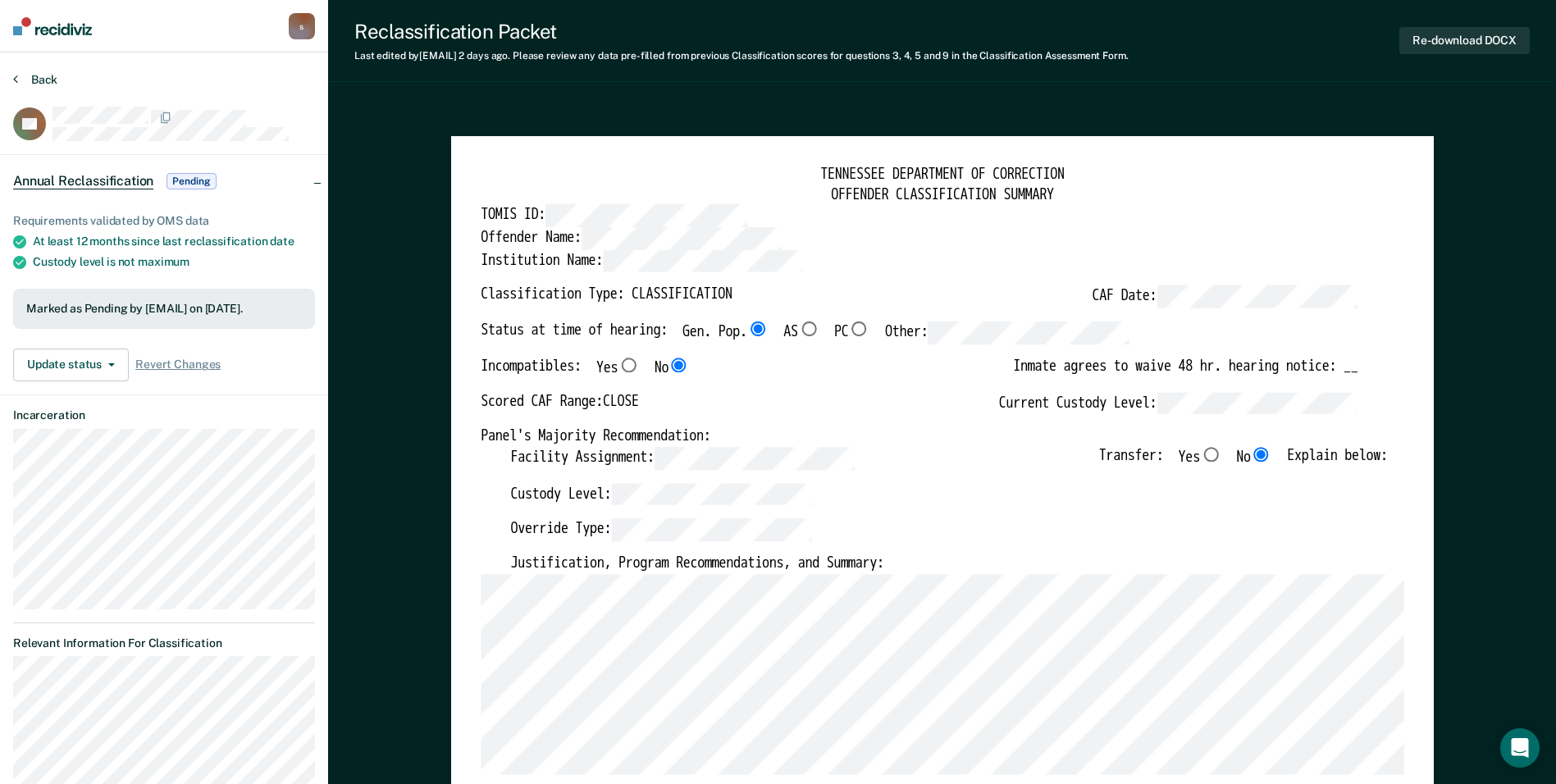 click on "Back" at bounding box center [35, 80] 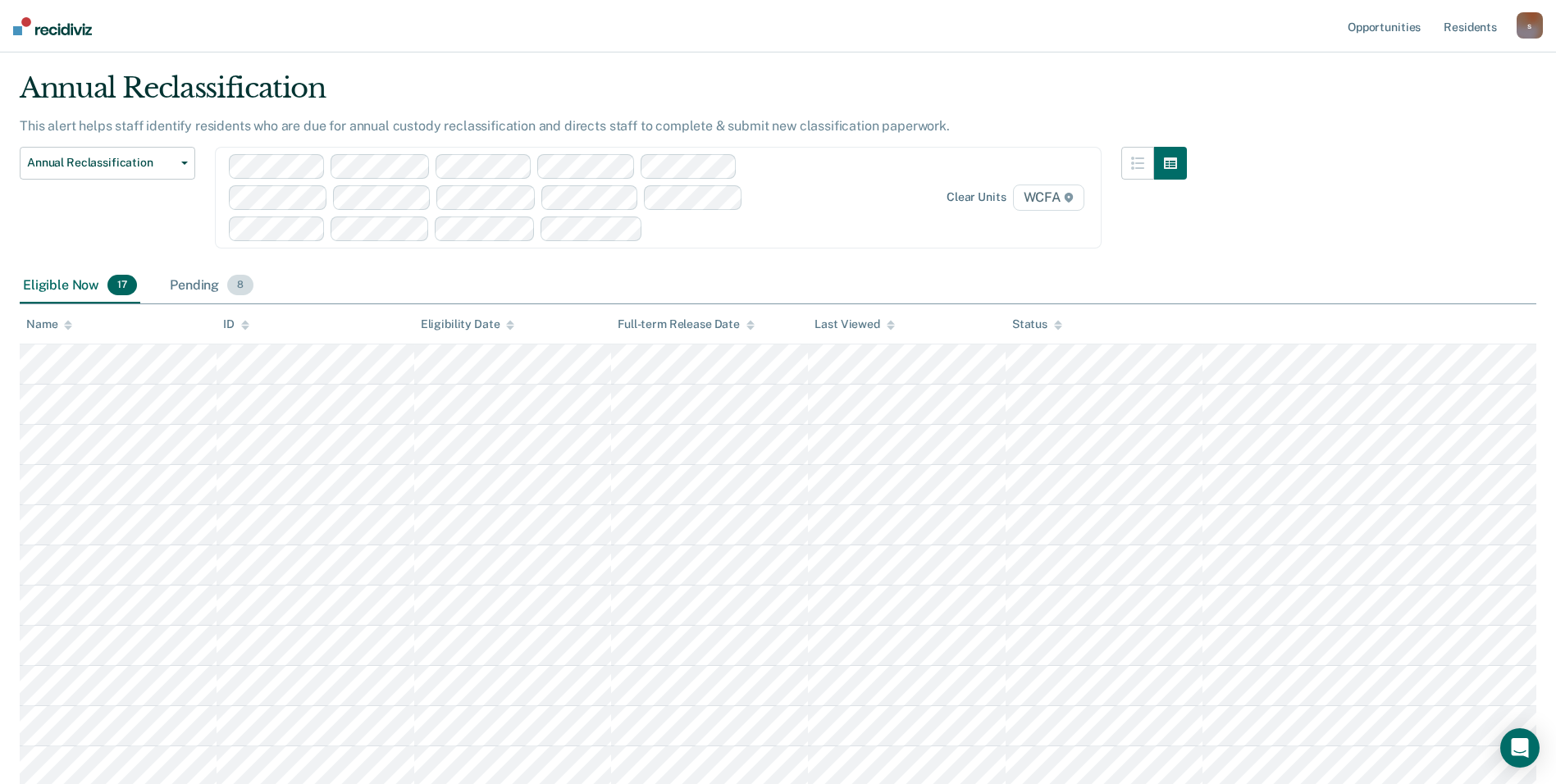 click on "Pending 8" at bounding box center (212, 286) 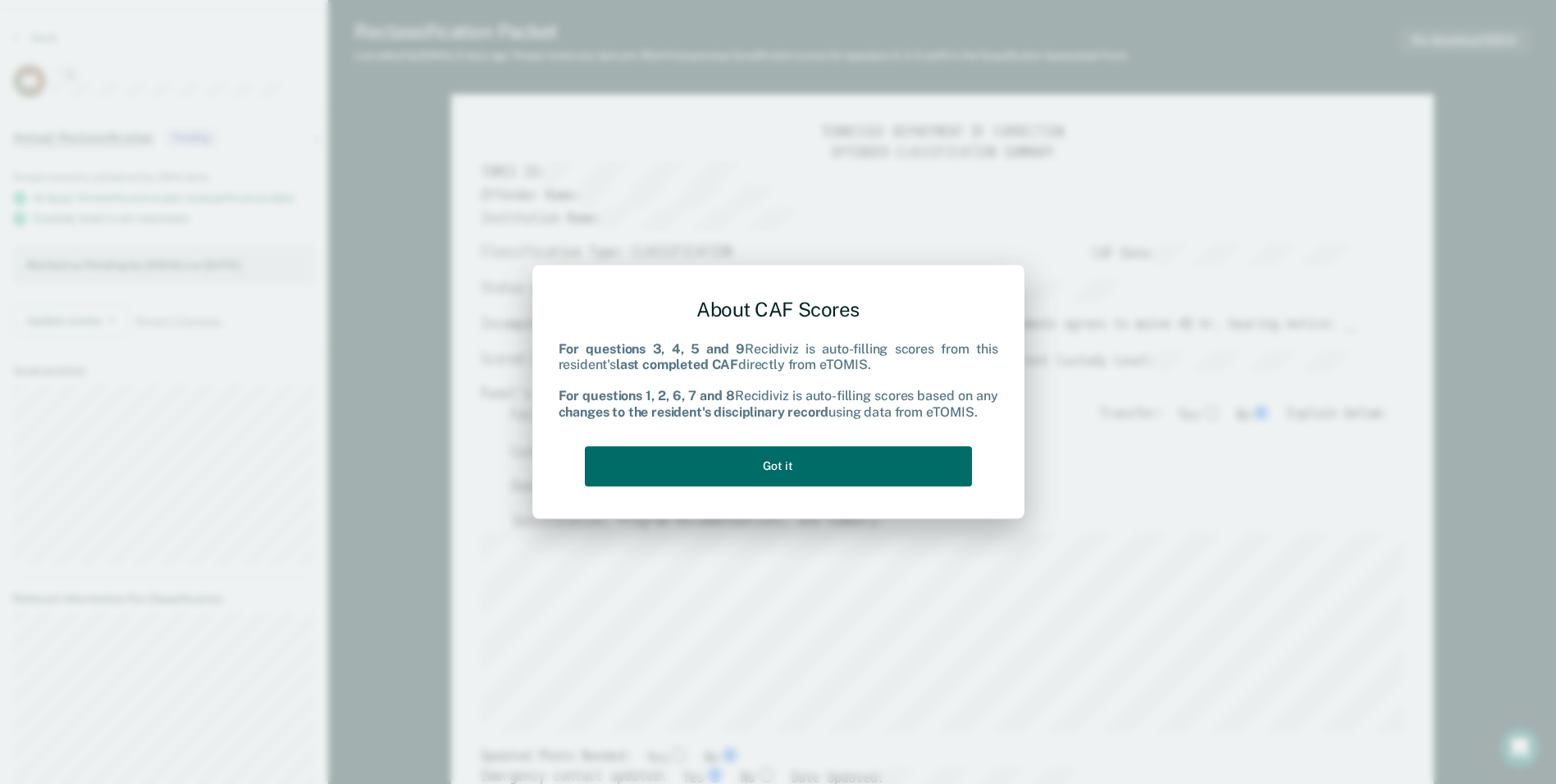 scroll, scrollTop: 0, scrollLeft: 0, axis: both 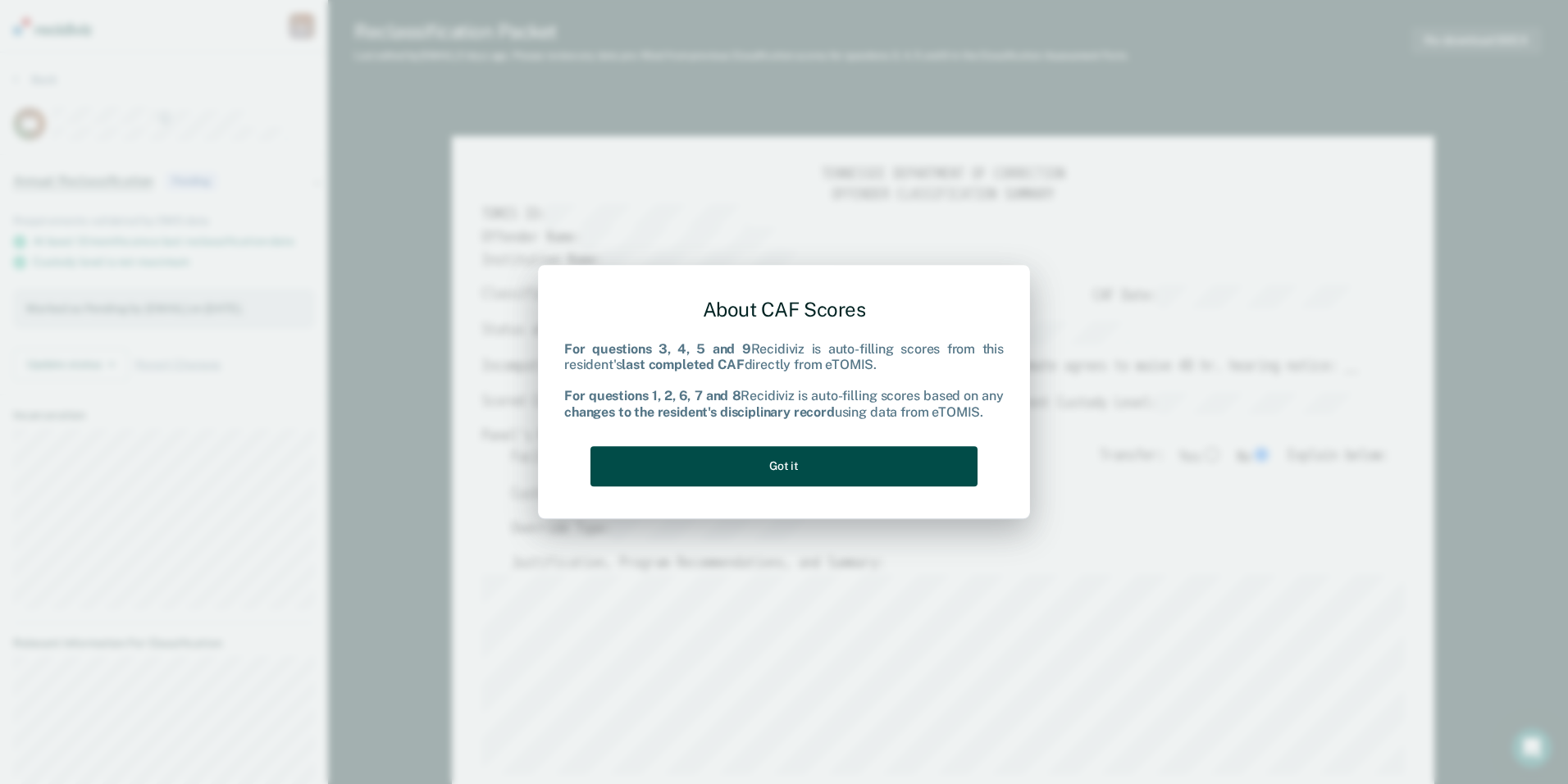 click on "Got it" at bounding box center (784, 466) 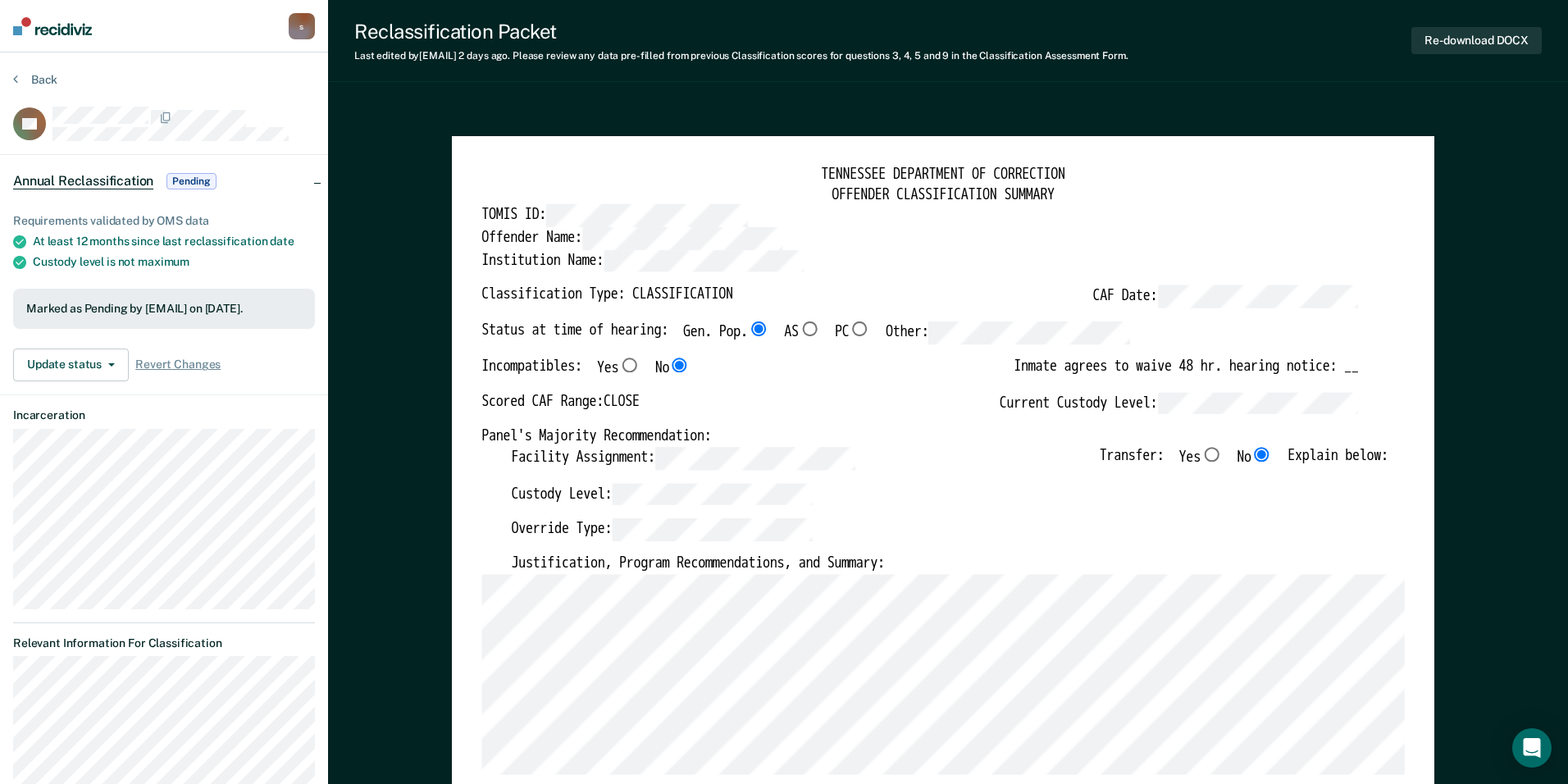 type on "x" 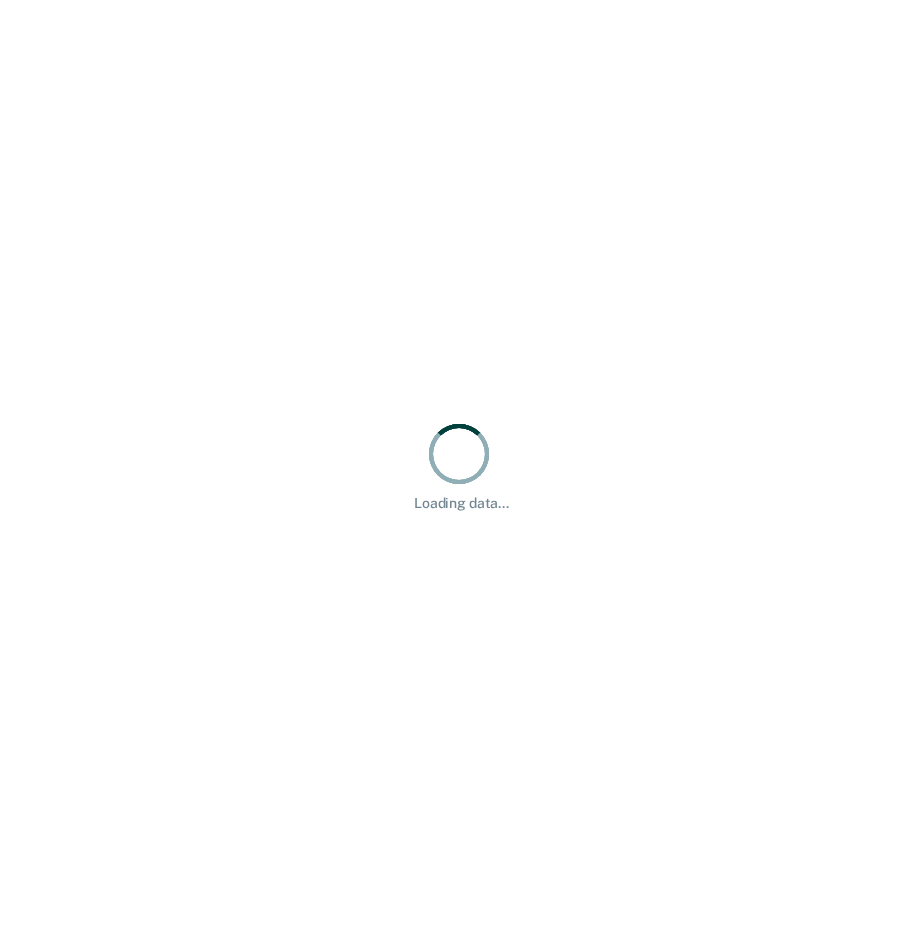 scroll, scrollTop: 0, scrollLeft: 0, axis: both 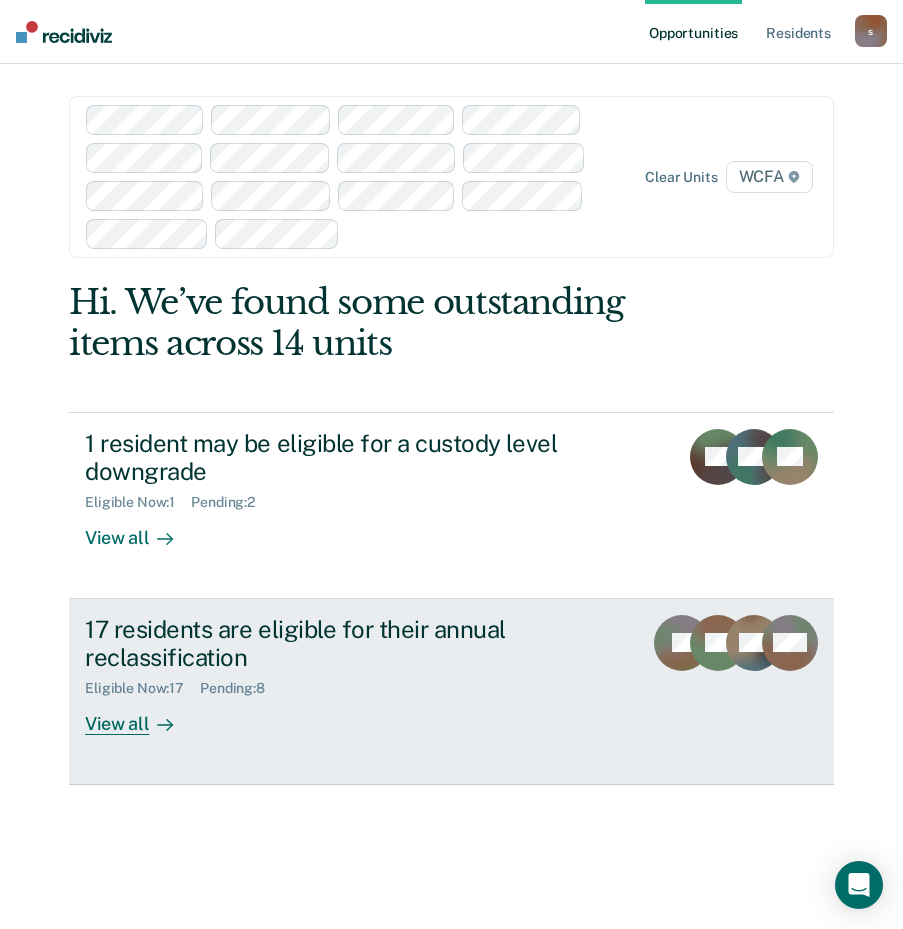 click 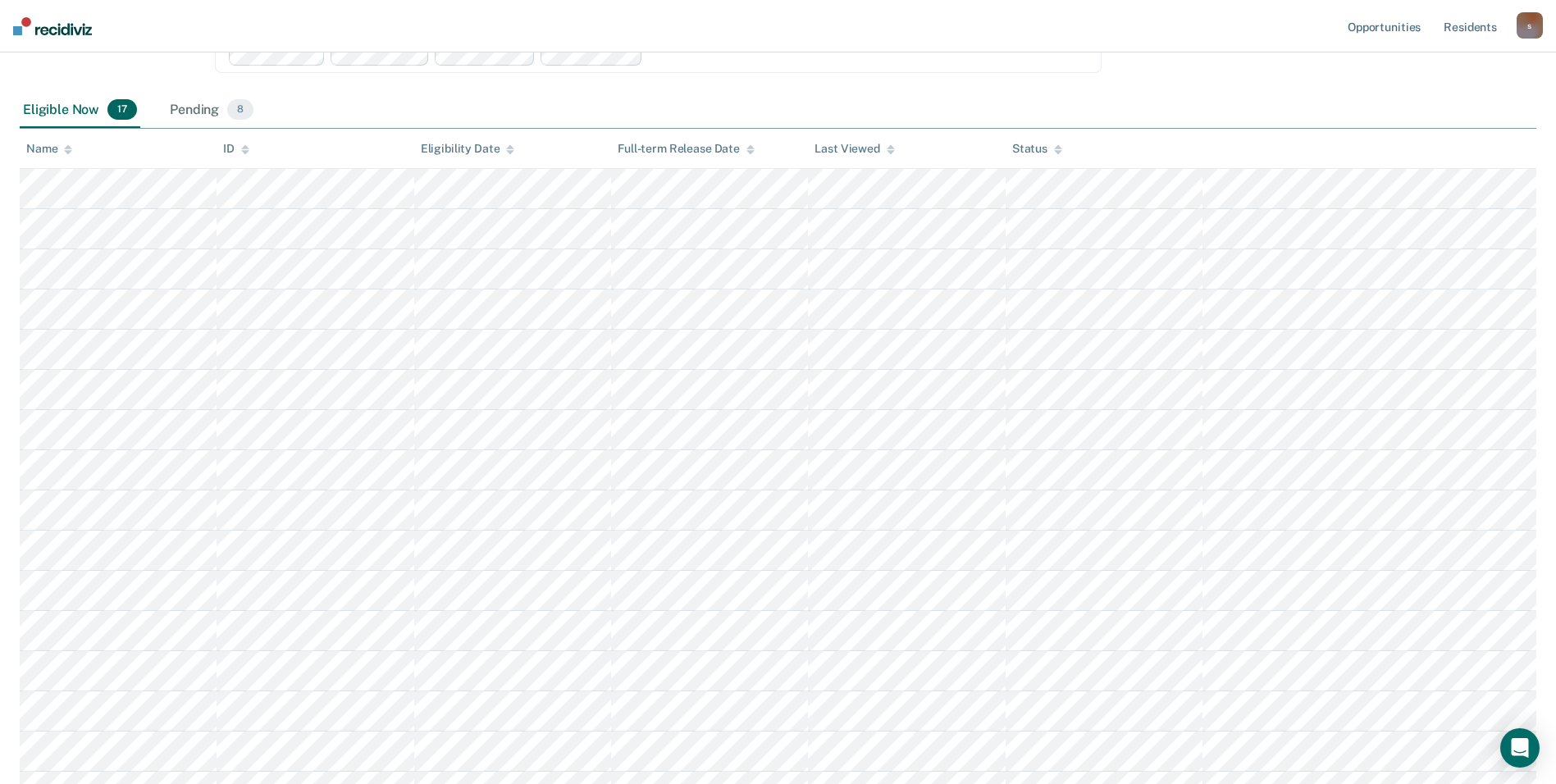 scroll, scrollTop: 246, scrollLeft: 0, axis: vertical 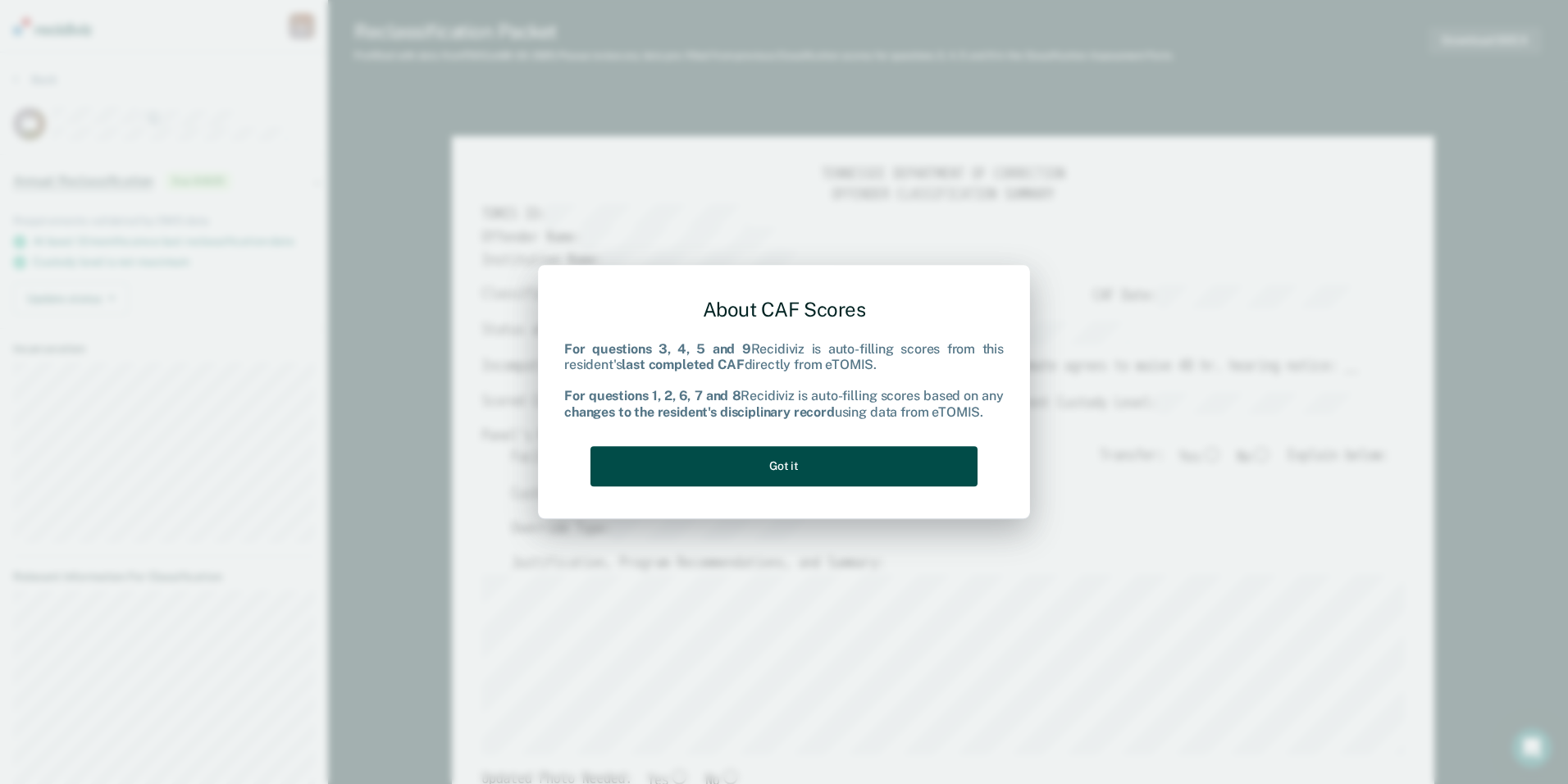 click on "Got it" at bounding box center [784, 466] 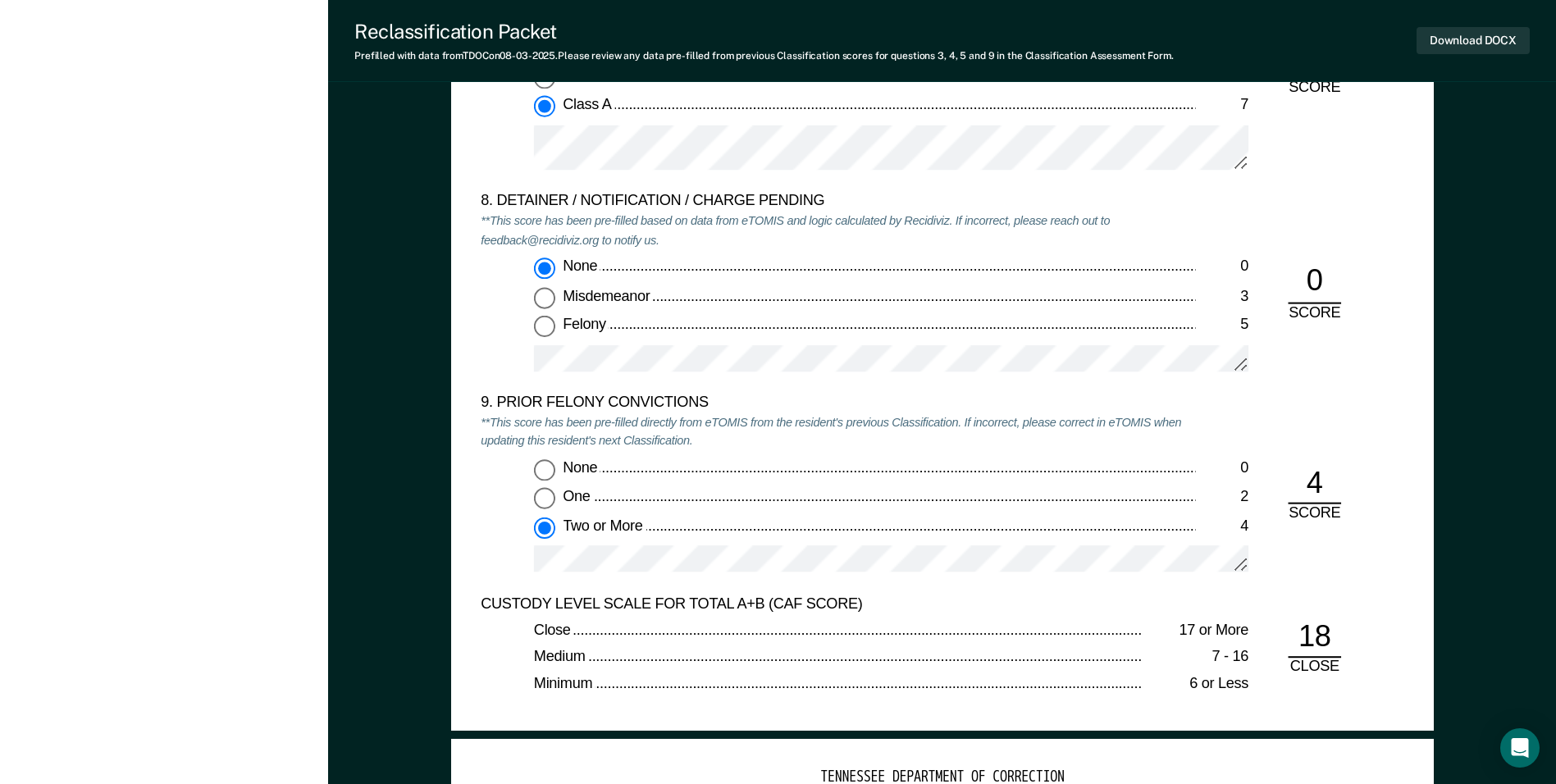 scroll, scrollTop: 3526, scrollLeft: 0, axis: vertical 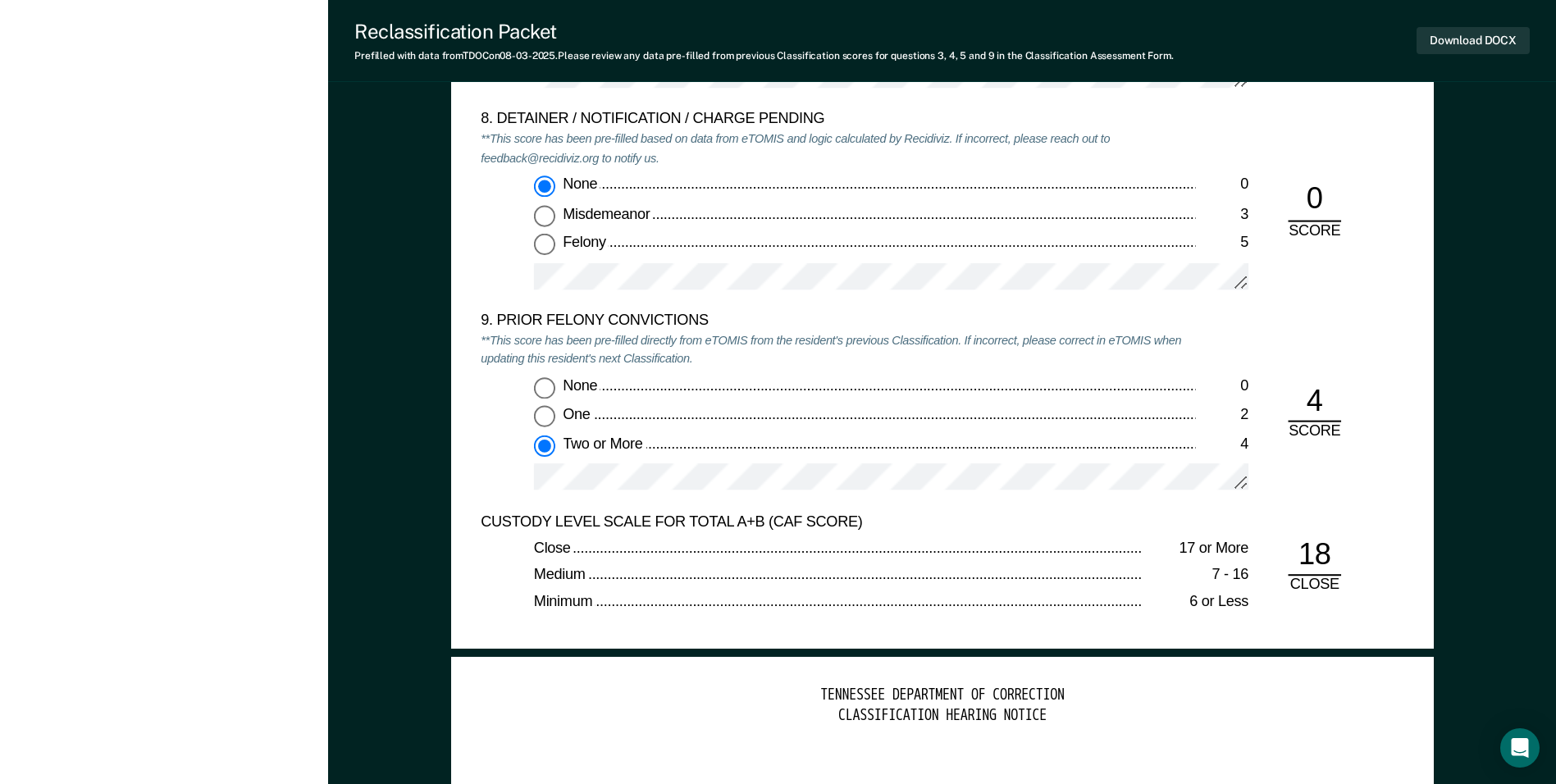 type on "x" 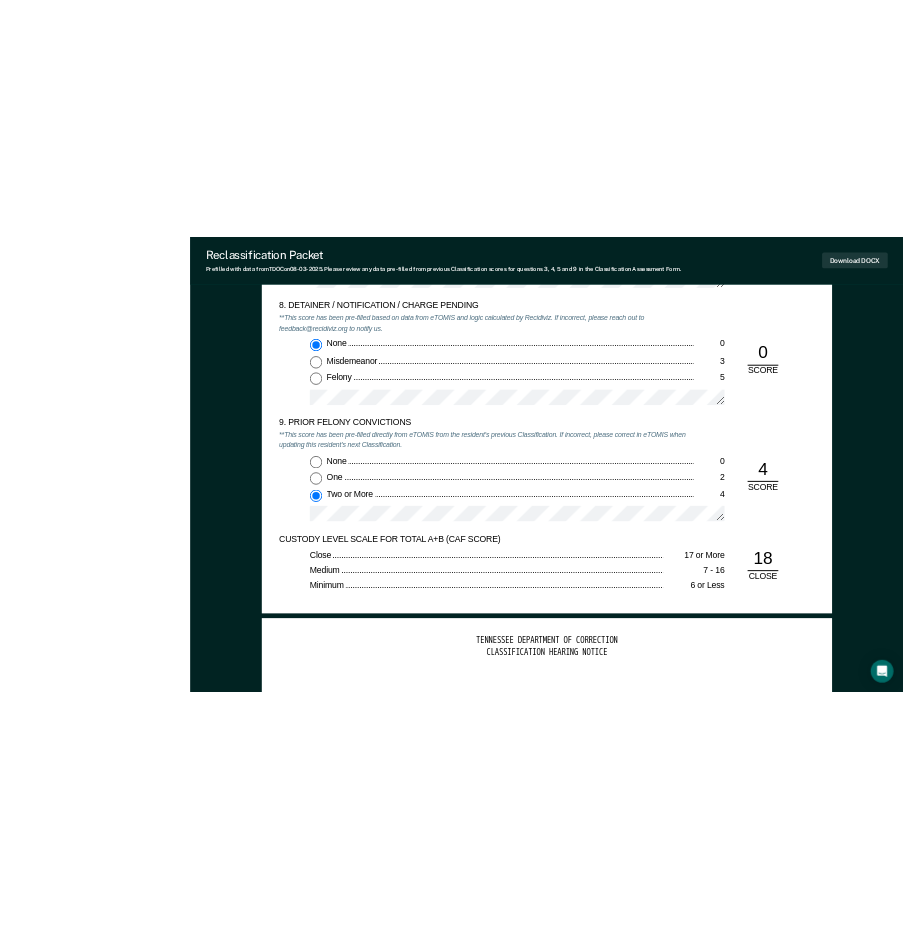 scroll, scrollTop: 0, scrollLeft: 0, axis: both 